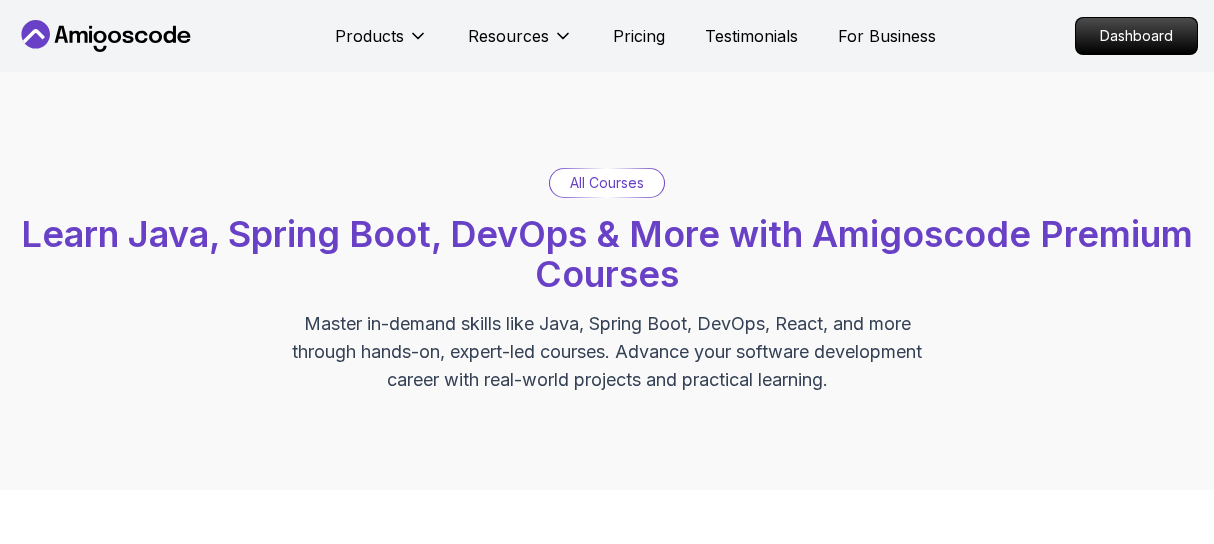 scroll, scrollTop: 0, scrollLeft: 0, axis: both 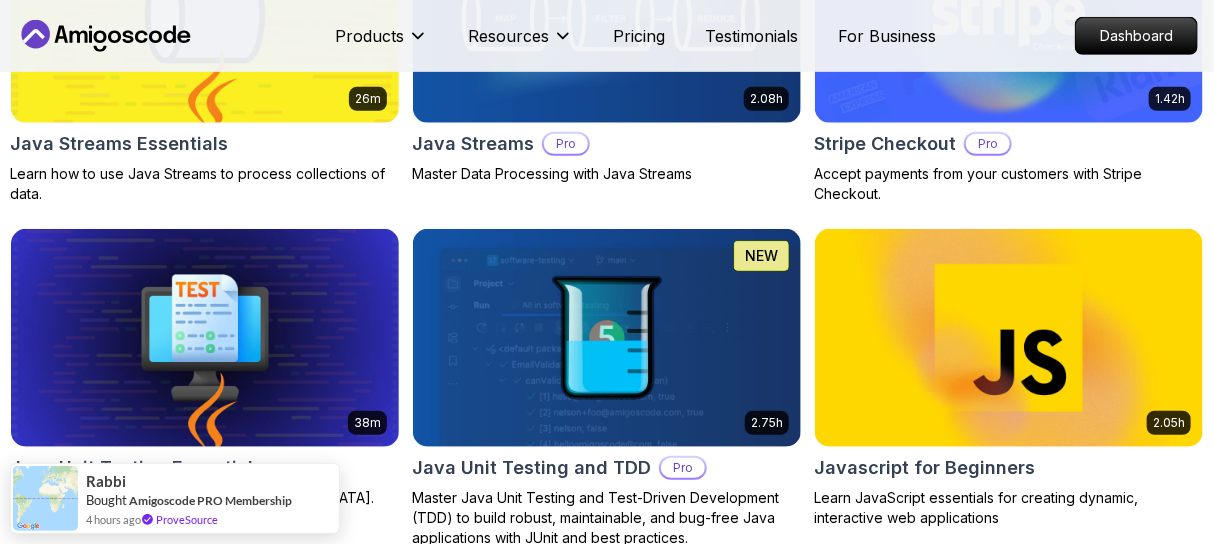 click on "Products Resources Pricing Testimonials For Business Dashboard Products Resources Pricing Testimonials For Business Dashboard All Courses Learn Java, Spring Boot, DevOps & More with Amigoscode Premium Courses Master in-demand skills like Java, Spring Boot, DevOps, React, and more through hands-on, expert-led courses. Advance your software development career with real-world projects and practical learning. Filters Filters Type Course Build Price Pro Free Instructors Nelson Djalo Richard Abz Duration 0-1 Hour 1-3 Hours +3 Hours Track Front End Back End Dev Ops Full Stack Level Junior Mid-level Senior 6.00h Linux Fundamentals Pro Learn the fundamentals of Linux and how to use the command line 5.18h Advanced Spring Boot Pro Dive deep into Spring Boot with our advanced course, designed to take your skills from intermediate to expert level. 3.30h Building APIs with Spring Boot Pro Learn to build robust, scalable APIs with Spring Boot, mastering REST principles, JSON handling, and embedded server configuration. NEW" at bounding box center (607, 217) 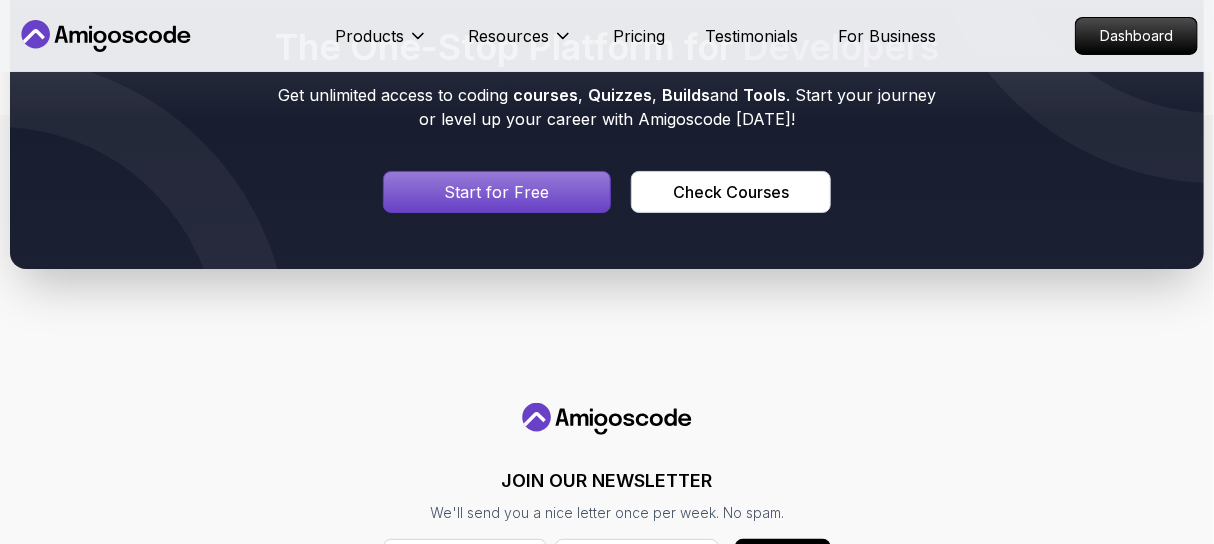 scroll, scrollTop: 6117, scrollLeft: 0, axis: vertical 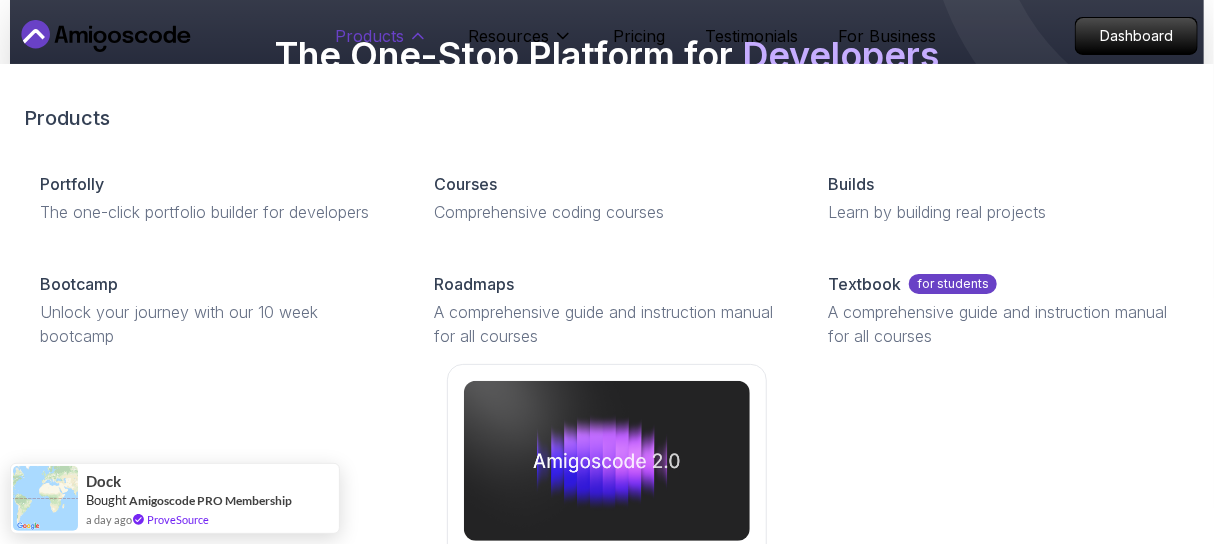 click on "Products" at bounding box center (369, 36) 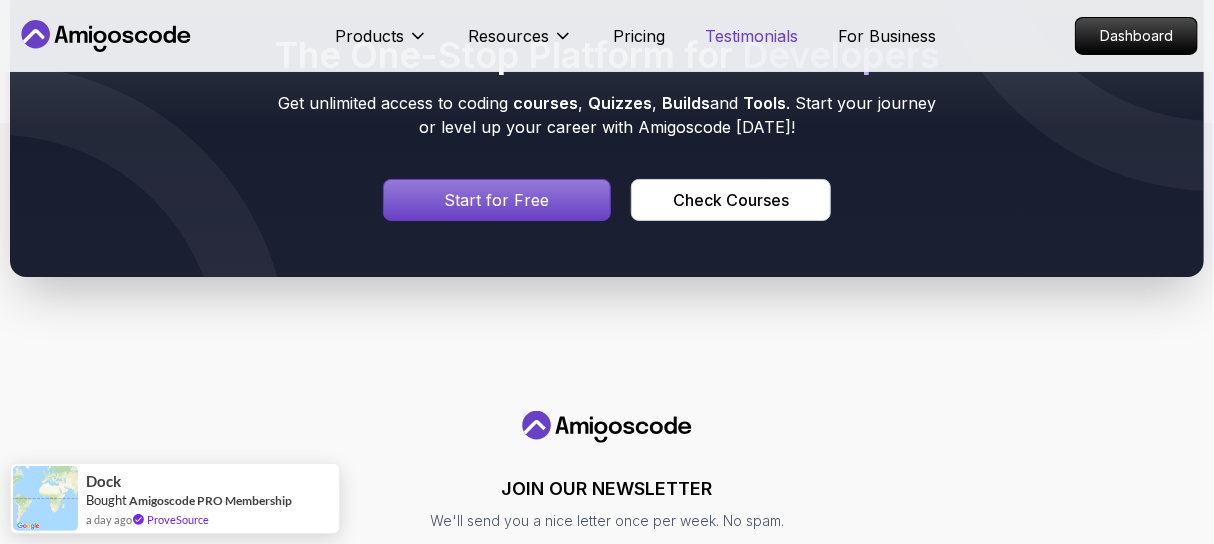 click on "Testimonials" at bounding box center (751, 36) 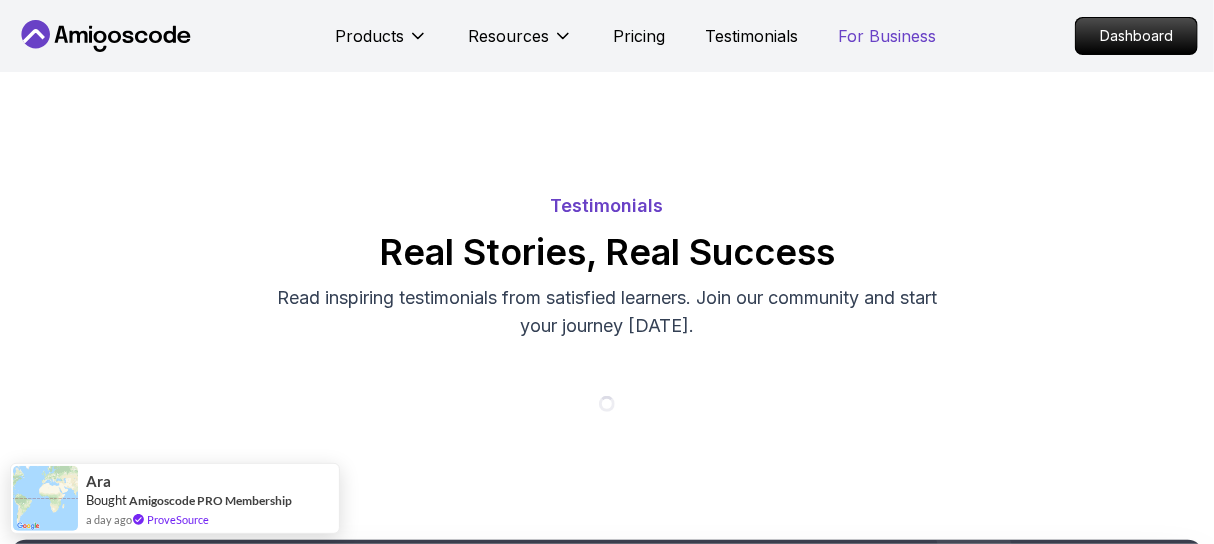 click on "For Business" at bounding box center [887, 36] 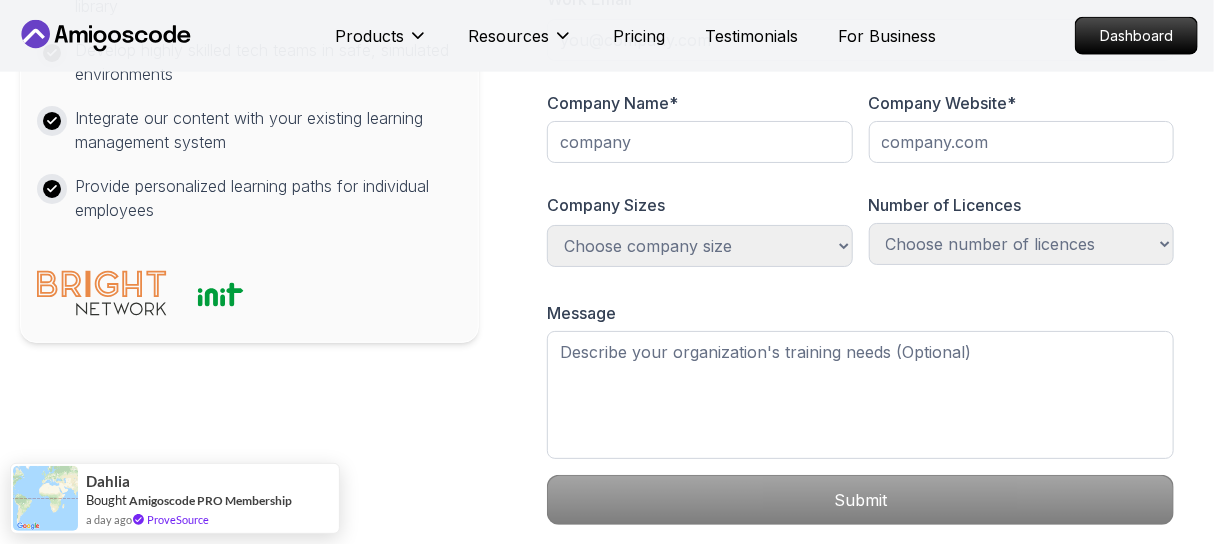 scroll, scrollTop: 0, scrollLeft: 0, axis: both 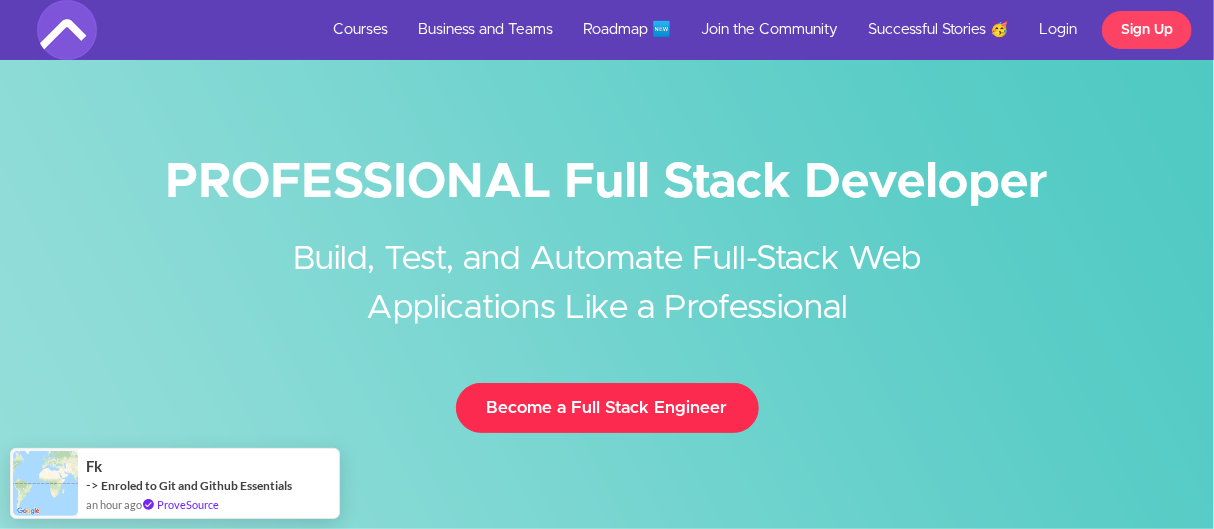 click on "Become a Full Stack Engineer" at bounding box center [607, 408] 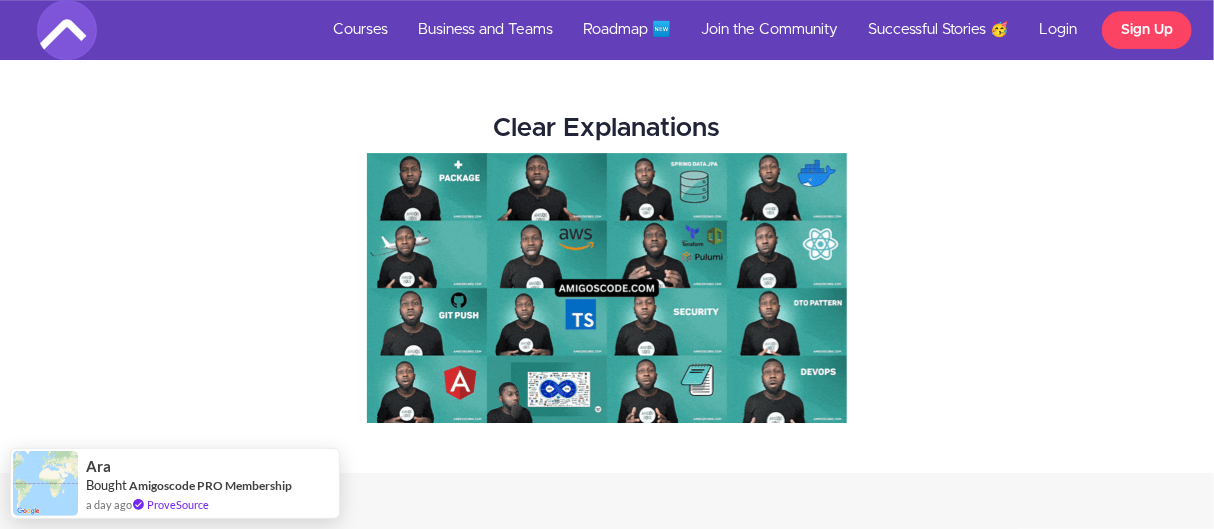 scroll, scrollTop: 14692, scrollLeft: 0, axis: vertical 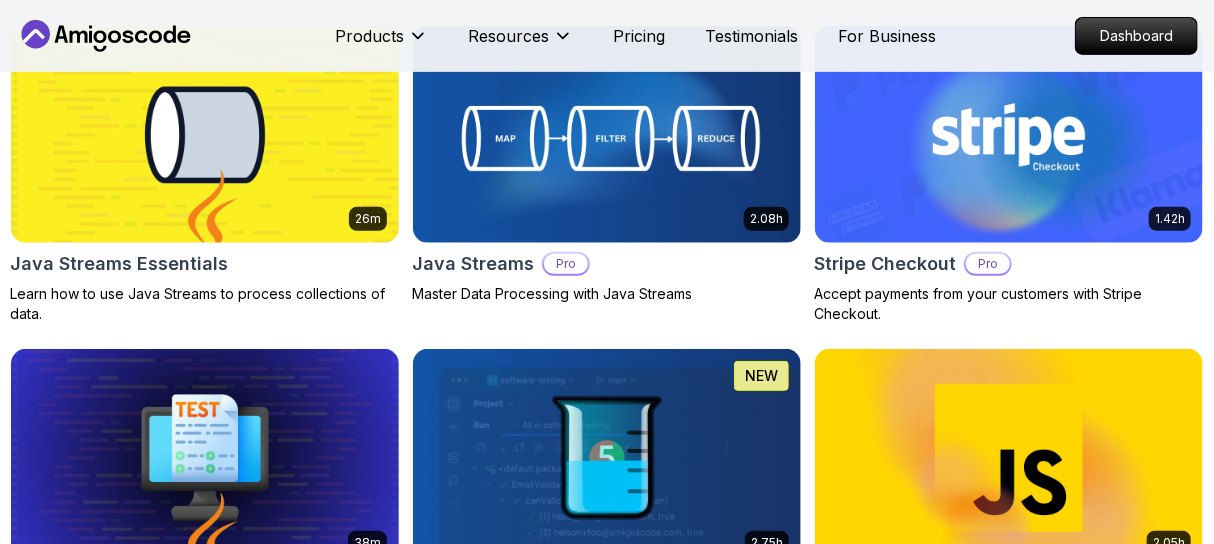 click on "Products Resources Pricing Testimonials For Business Dashboard Products Resources Pricing Testimonials For Business Dashboard All Courses Learn Java, Spring Boot, DevOps & More with Amigoscode Premium Courses Master in-demand skills like Java, Spring Boot, DevOps, React, and more through hands-on, expert-led courses. Advance your software development career with real-world projects and practical learning. Filters Filters Type Course Build Price Pro Free Instructors Nelson Djalo Richard Abz Duration 0-1 Hour 1-3 Hours +3 Hours Track Front End Back End Dev Ops Full Stack Level Junior Mid-level Senior 6.00h Linux Fundamentals Pro Learn the fundamentals of Linux and how to use the command line 5.18h Advanced Spring Boot Pro Dive deep into Spring Boot with our advanced course, designed to take your skills from intermediate to expert level. 3.30h Building APIs with Spring Boot Pro Learn to build robust, scalable APIs with Spring Boot, mastering REST principles, JSON handling, and embedded server configuration. NEW" at bounding box center (607, 337) 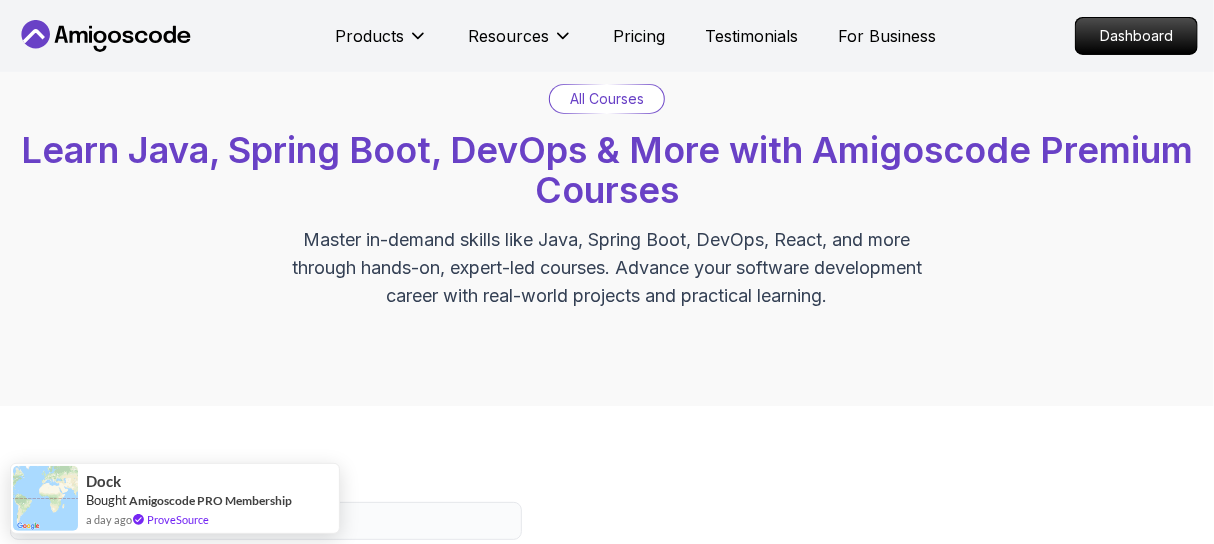 scroll, scrollTop: 0, scrollLeft: 0, axis: both 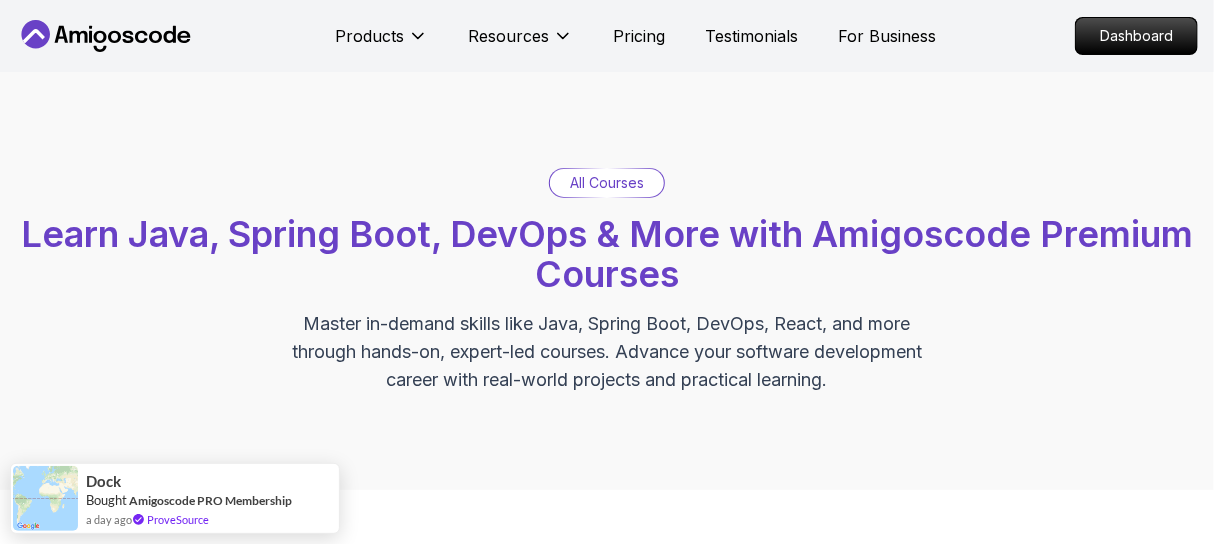 click on "Learn Java, Spring Boot, DevOps & More with Amigoscode Premium Courses" at bounding box center (607, 254) 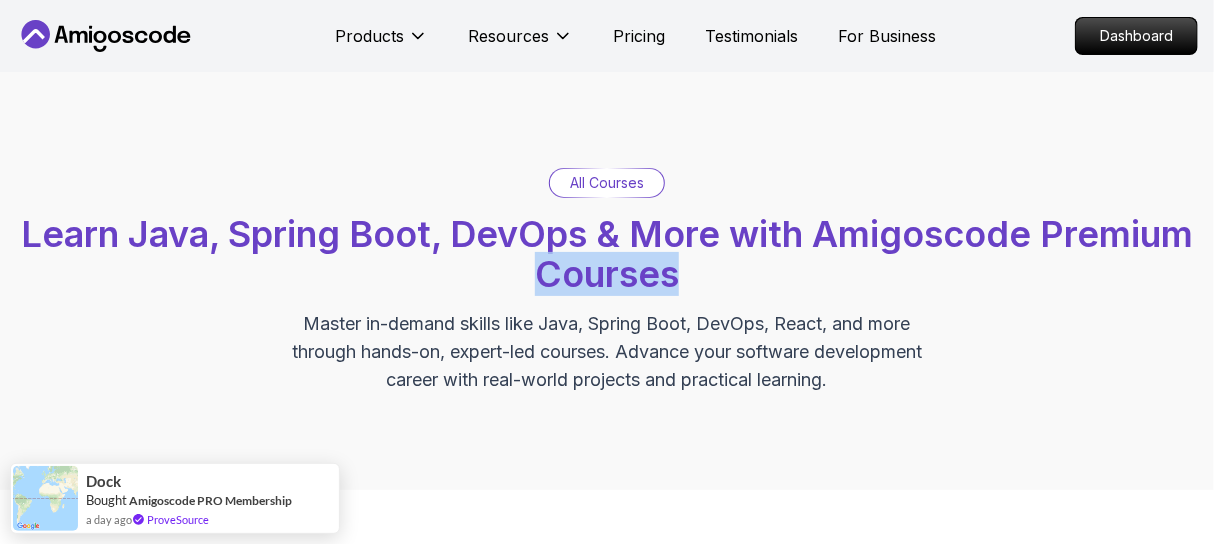 click on "Learn Java, Spring Boot, DevOps & More with Amigoscode Premium Courses" at bounding box center (607, 254) 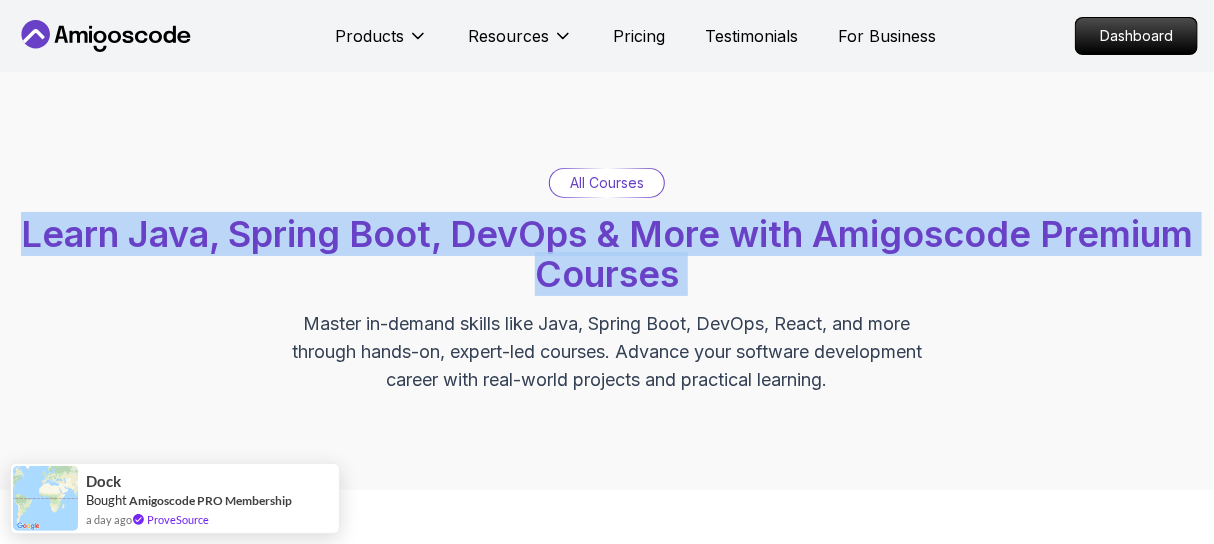click on "Learn Java, Spring Boot, DevOps & More with Amigoscode Premium Courses" at bounding box center (607, 254) 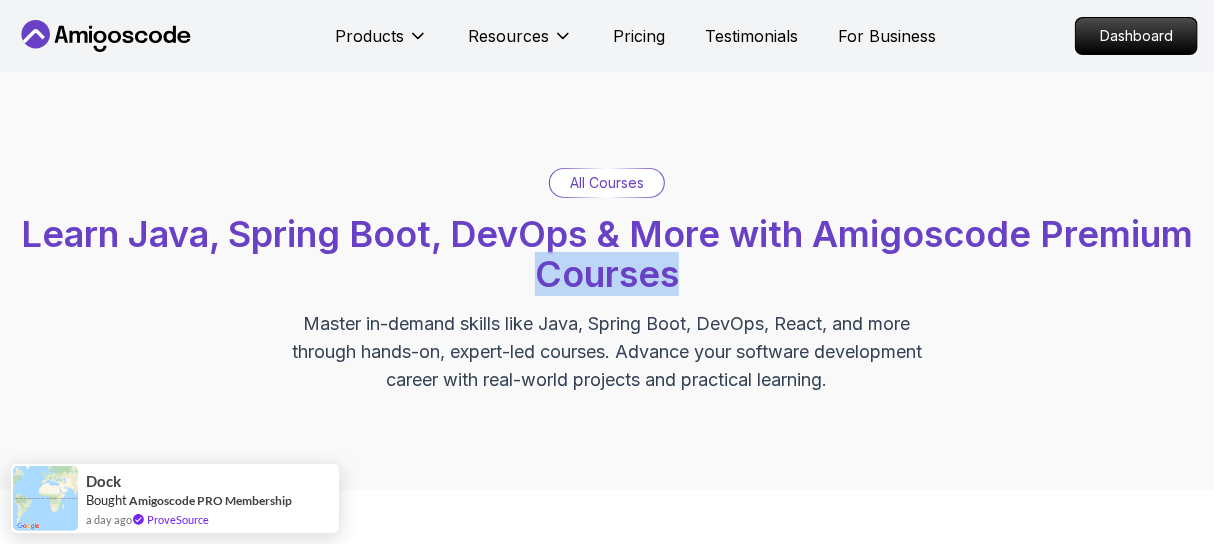 click on "Learn Java, Spring Boot, DevOps & More with Amigoscode Premium Courses" at bounding box center [607, 254] 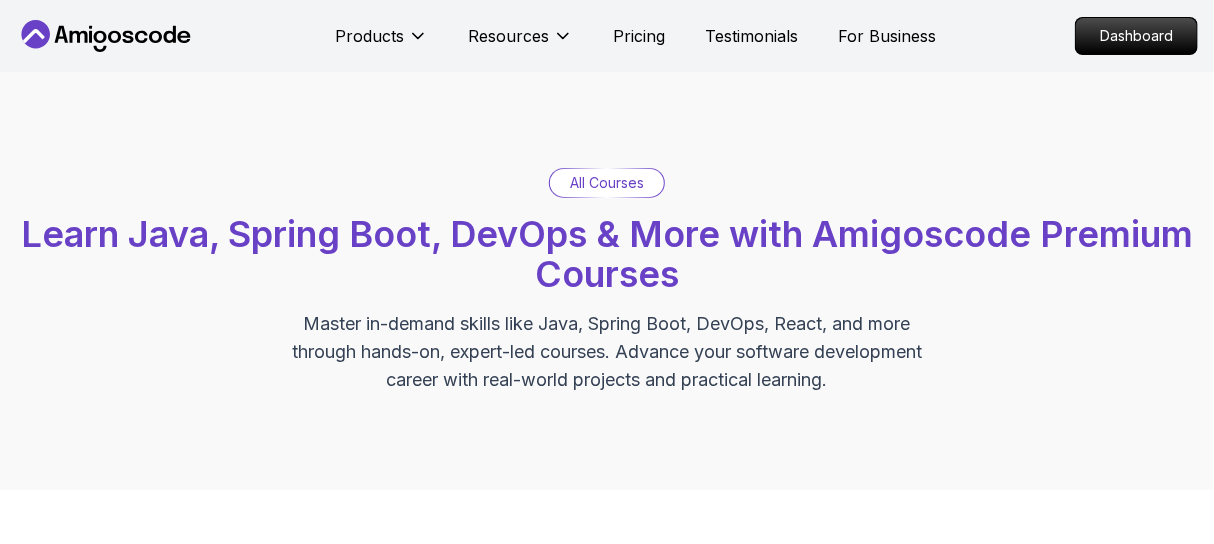 click on "All Courses" at bounding box center [607, 183] 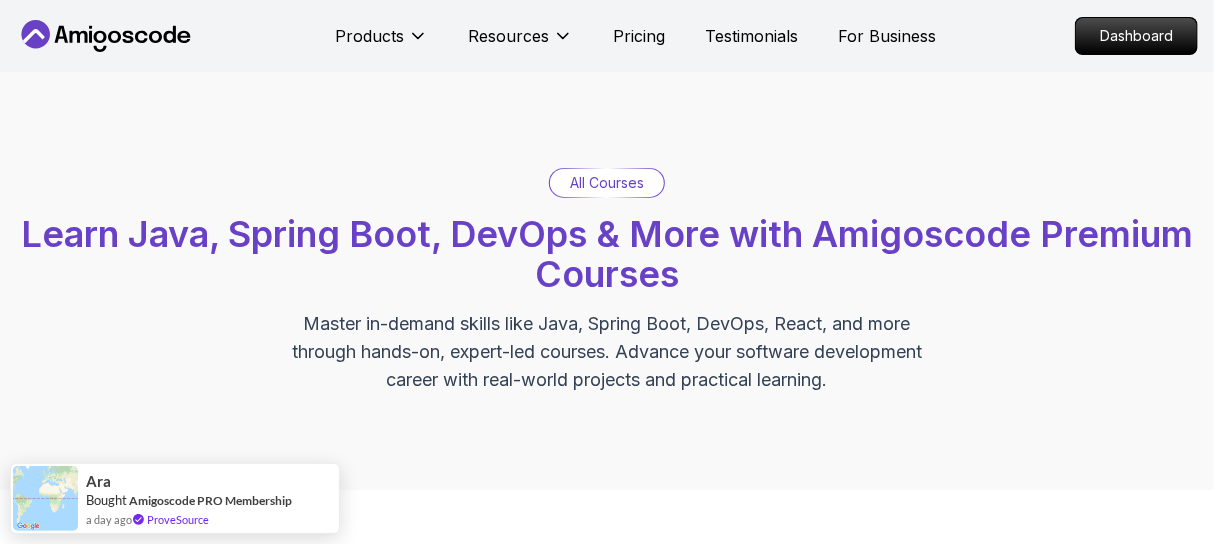 click on "All Courses" at bounding box center [607, 183] 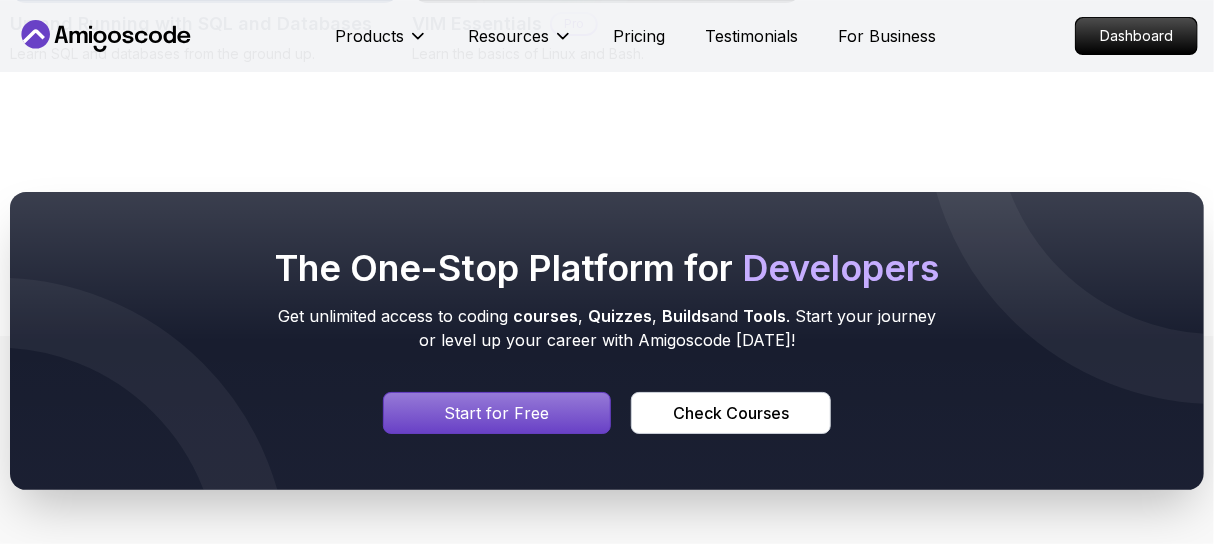 scroll, scrollTop: 5902, scrollLeft: 0, axis: vertical 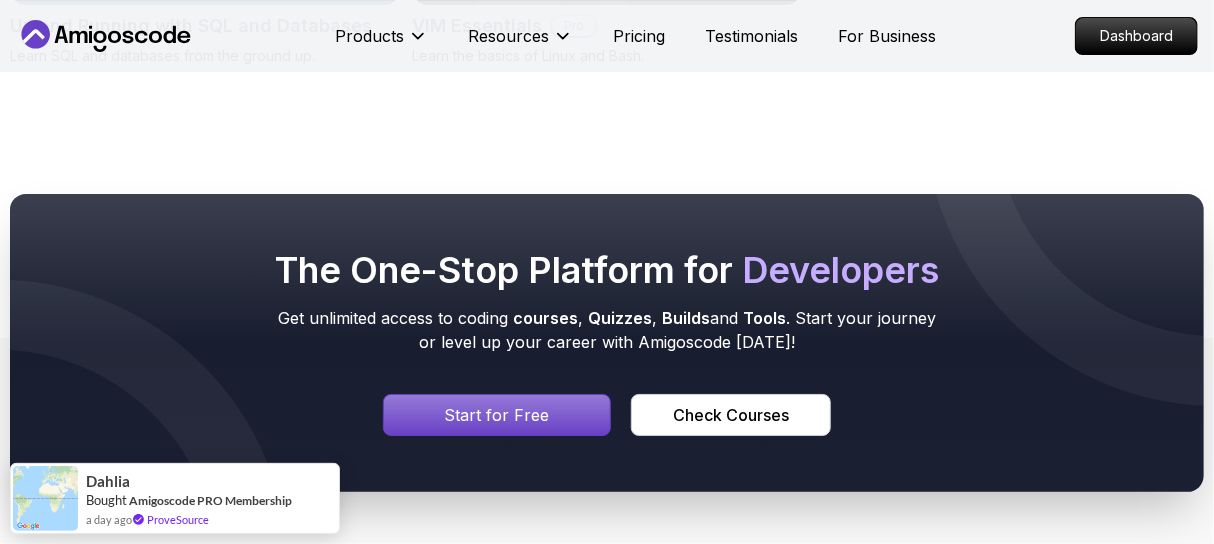click on "Start for Free" at bounding box center (496, 415) 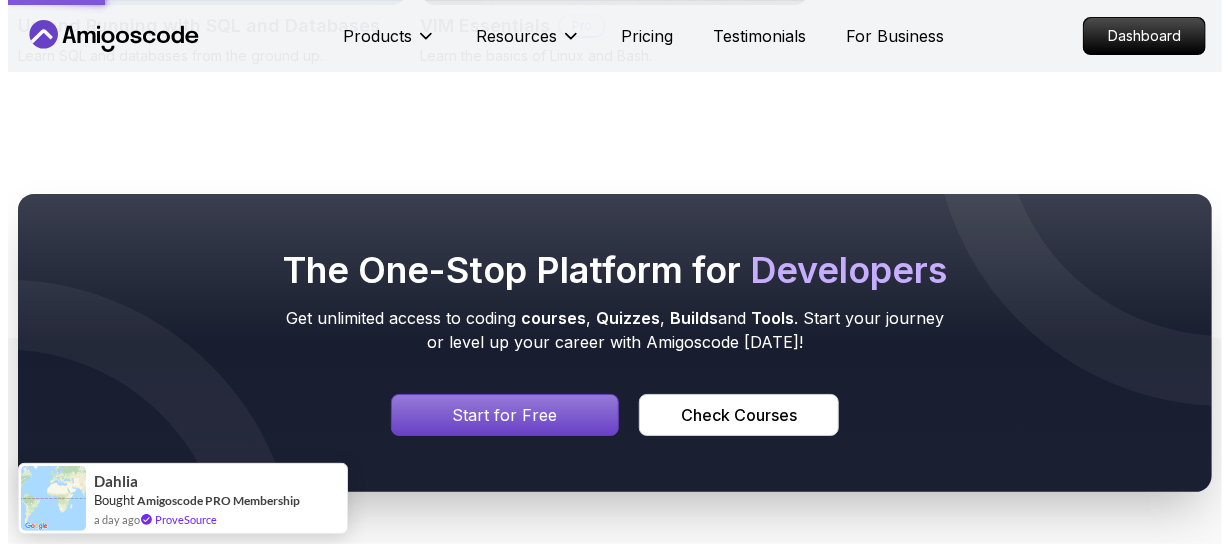 scroll, scrollTop: 0, scrollLeft: 0, axis: both 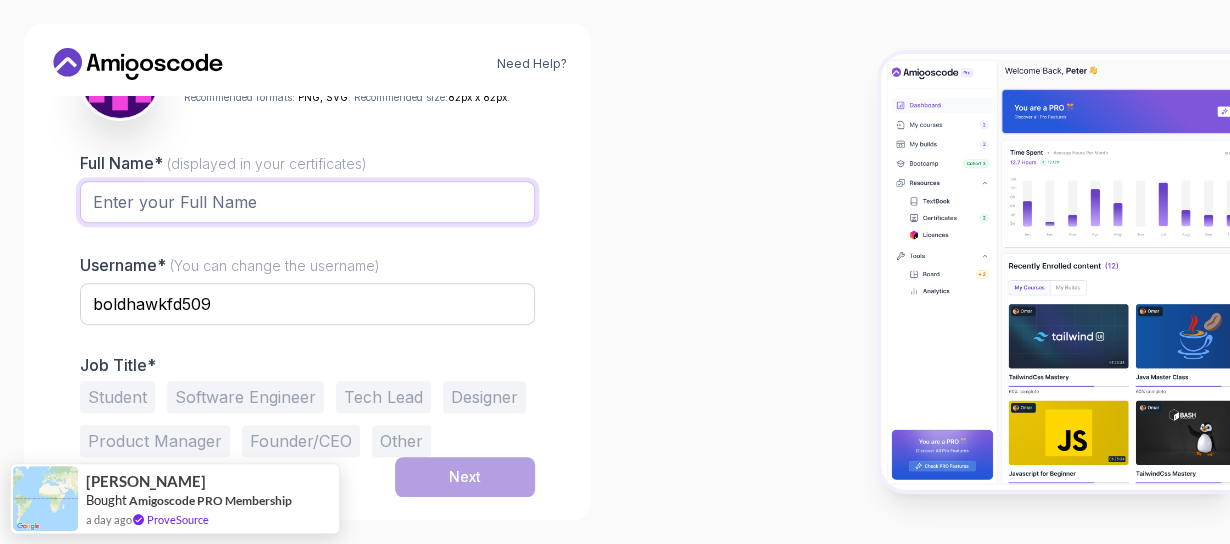 click on "Full Name*   (displayed in your certificates)" at bounding box center [307, 202] 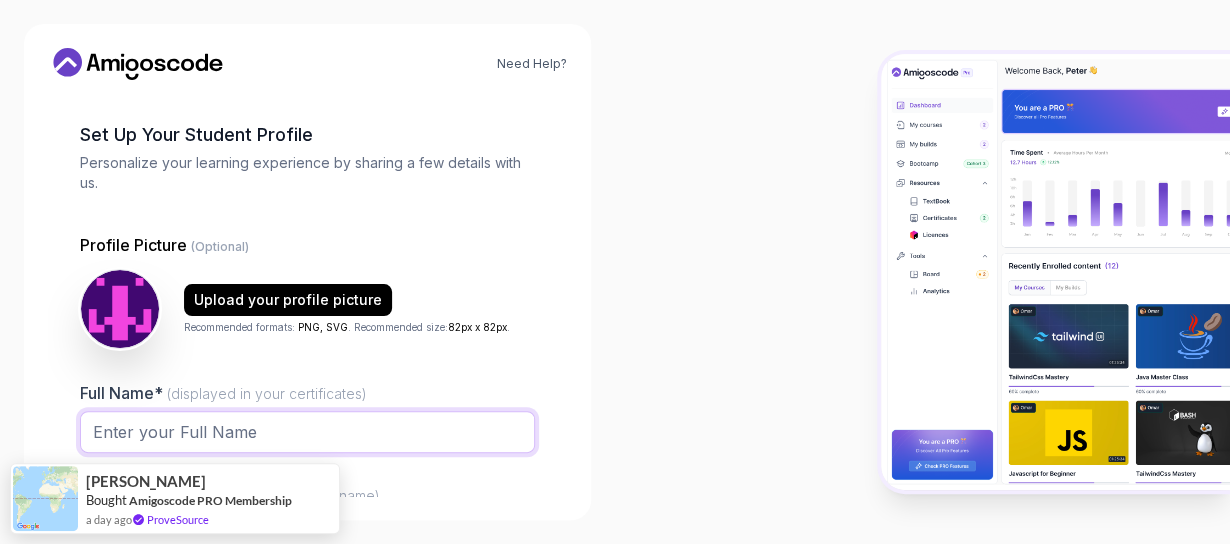 scroll, scrollTop: 0, scrollLeft: 0, axis: both 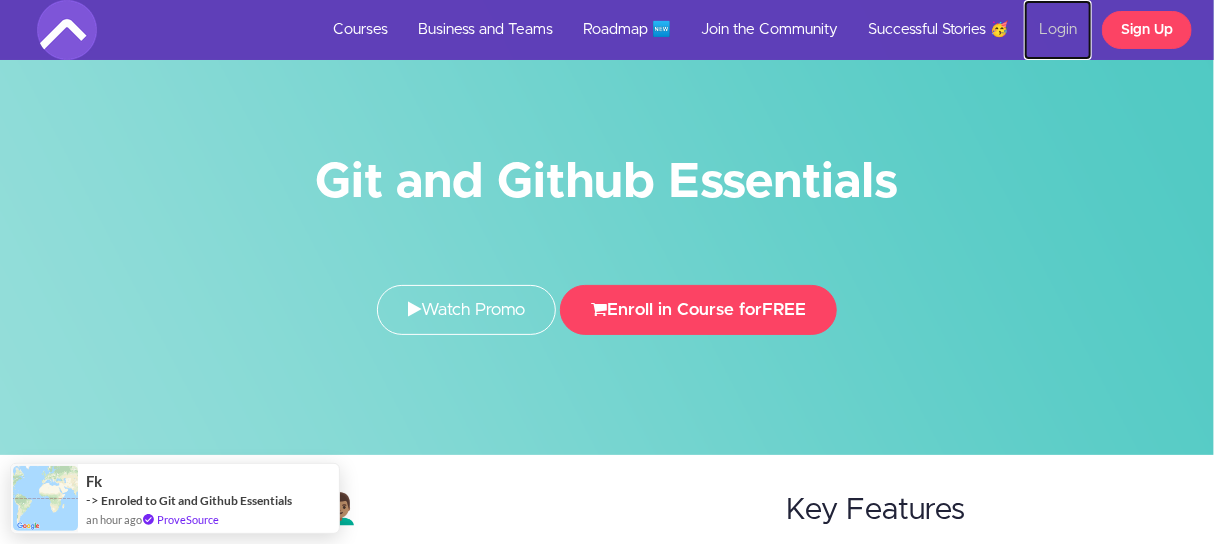 click on "Login" at bounding box center [1058, 30] 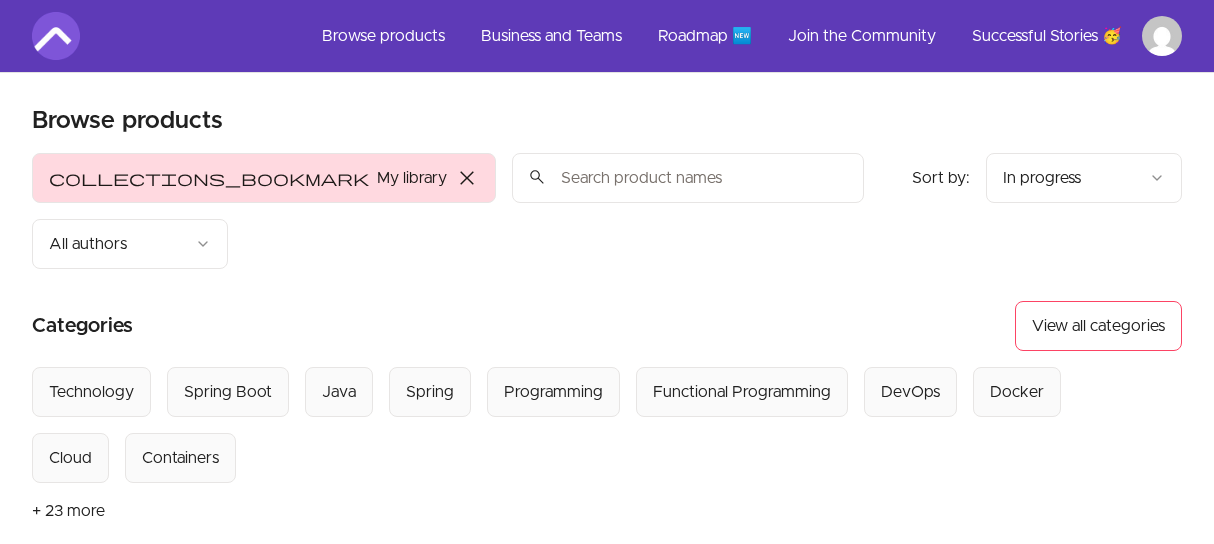 scroll, scrollTop: 0, scrollLeft: 0, axis: both 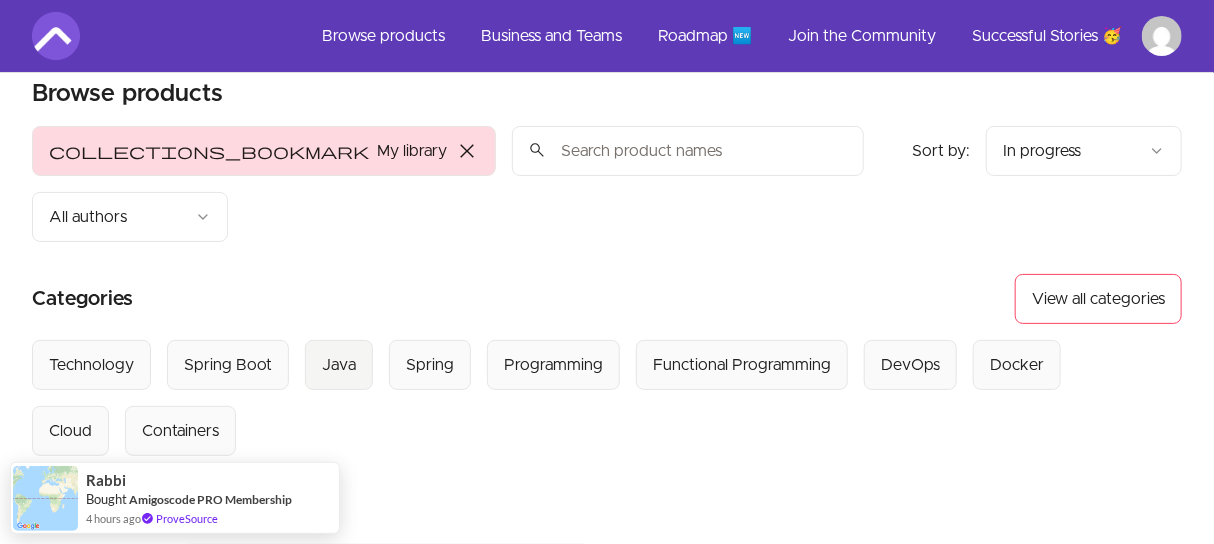 click on "Java" at bounding box center [339, 365] 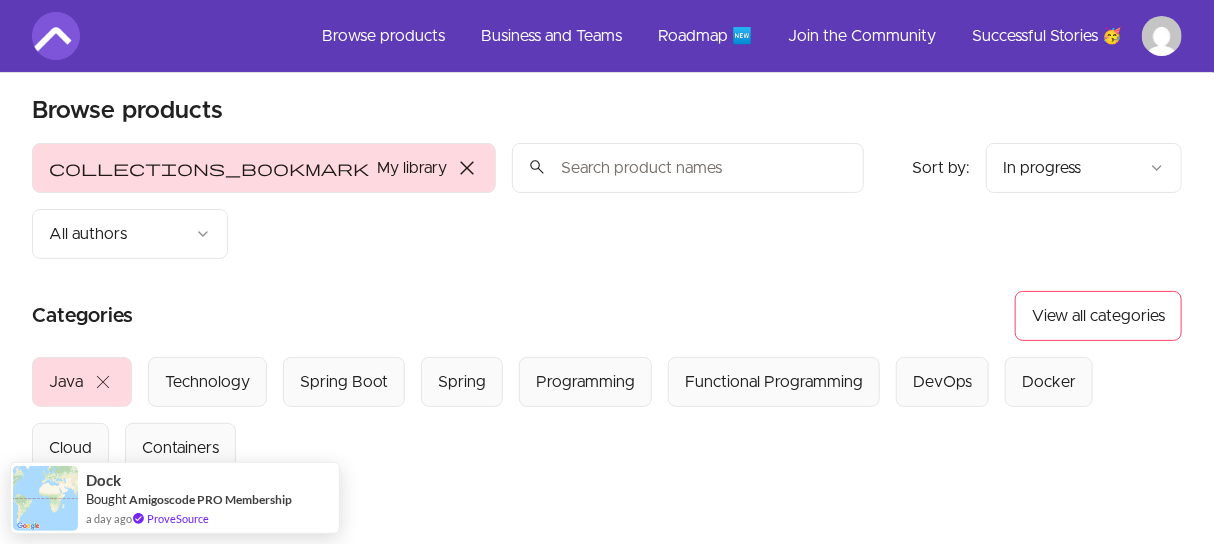 scroll, scrollTop: 0, scrollLeft: 0, axis: both 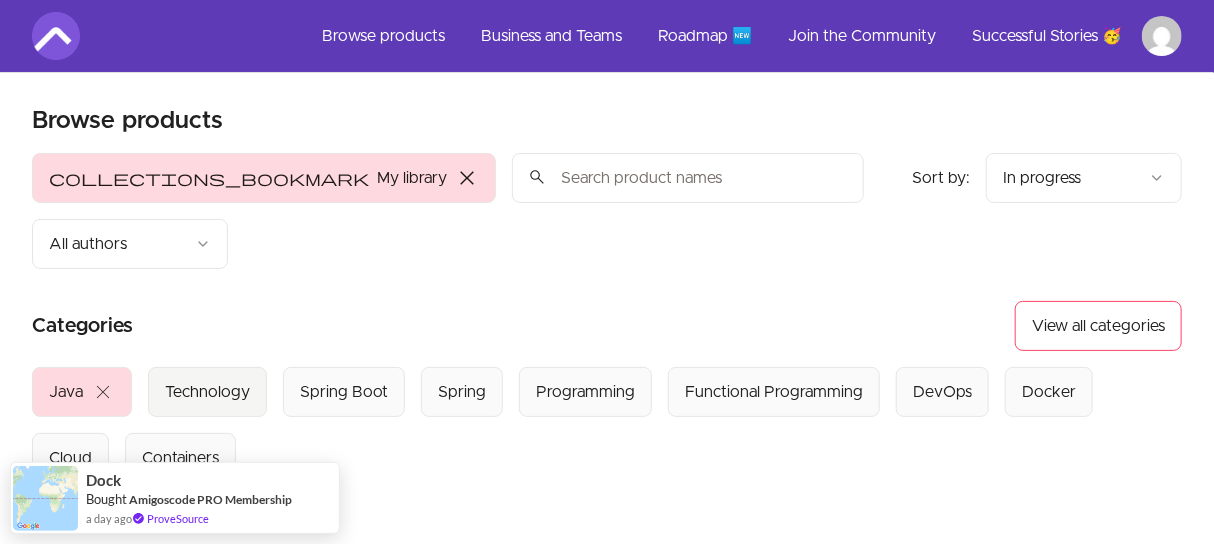 click on "Technology" at bounding box center (207, 392) 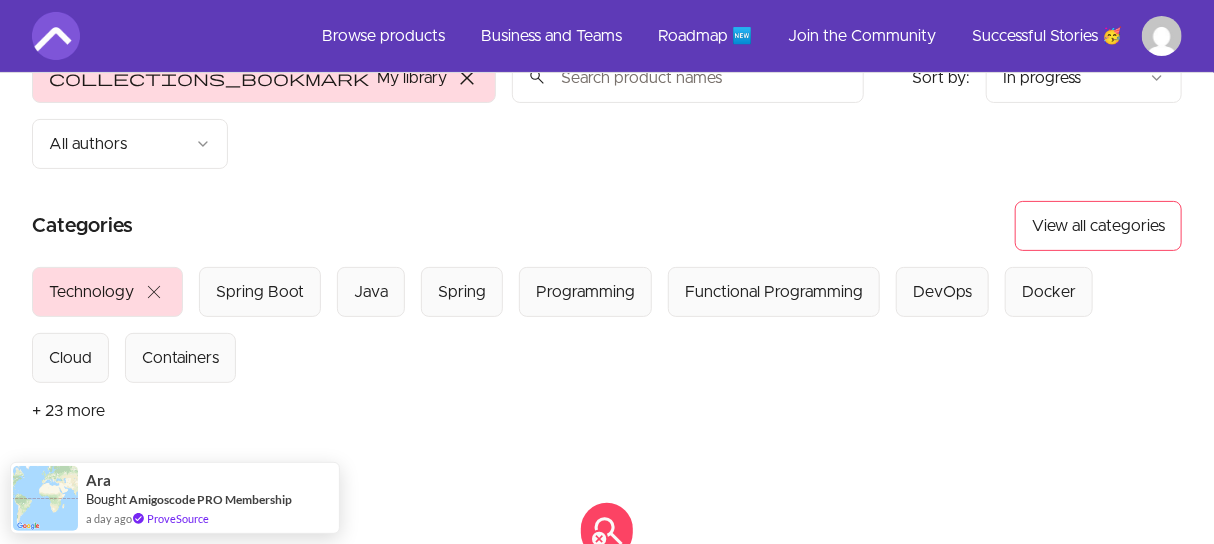 scroll, scrollTop: 0, scrollLeft: 0, axis: both 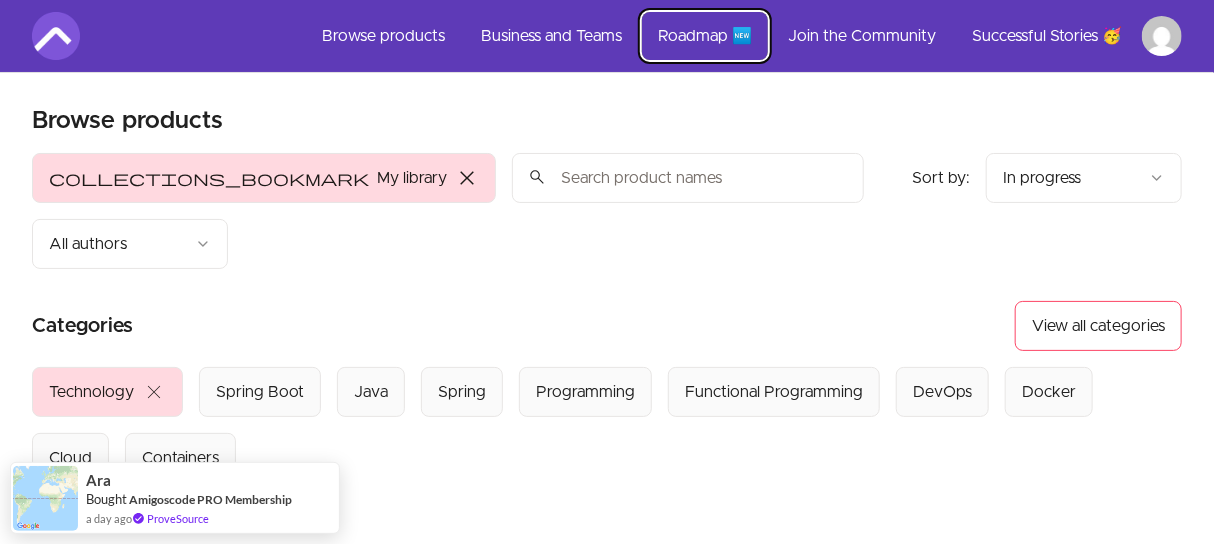 click on "Roadmap 🆕" at bounding box center (705, 36) 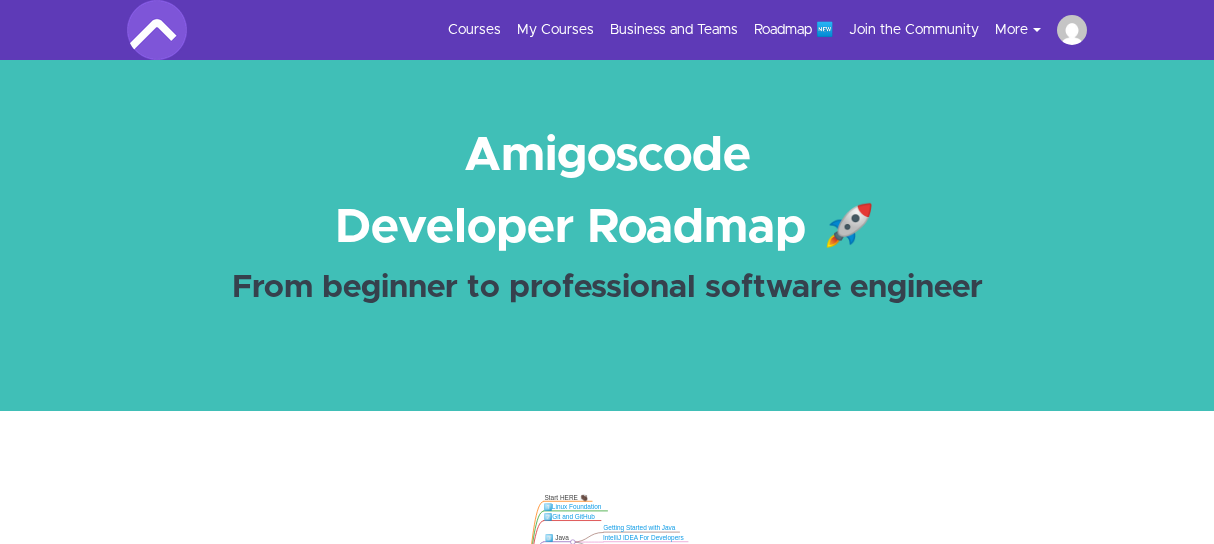 scroll, scrollTop: 0, scrollLeft: 0, axis: both 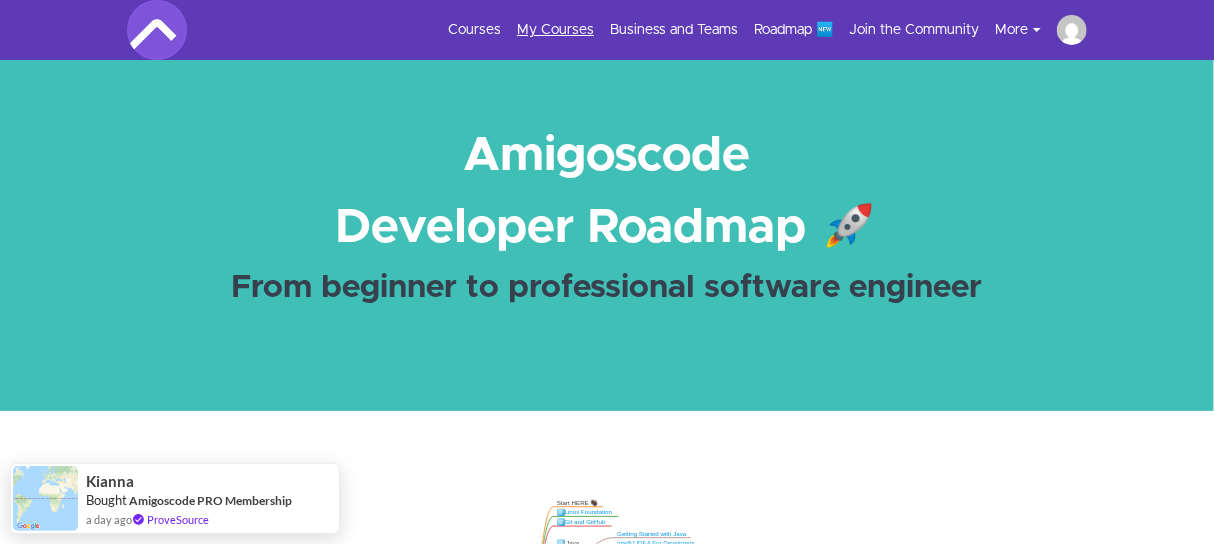 click on "My Courses" at bounding box center (555, 30) 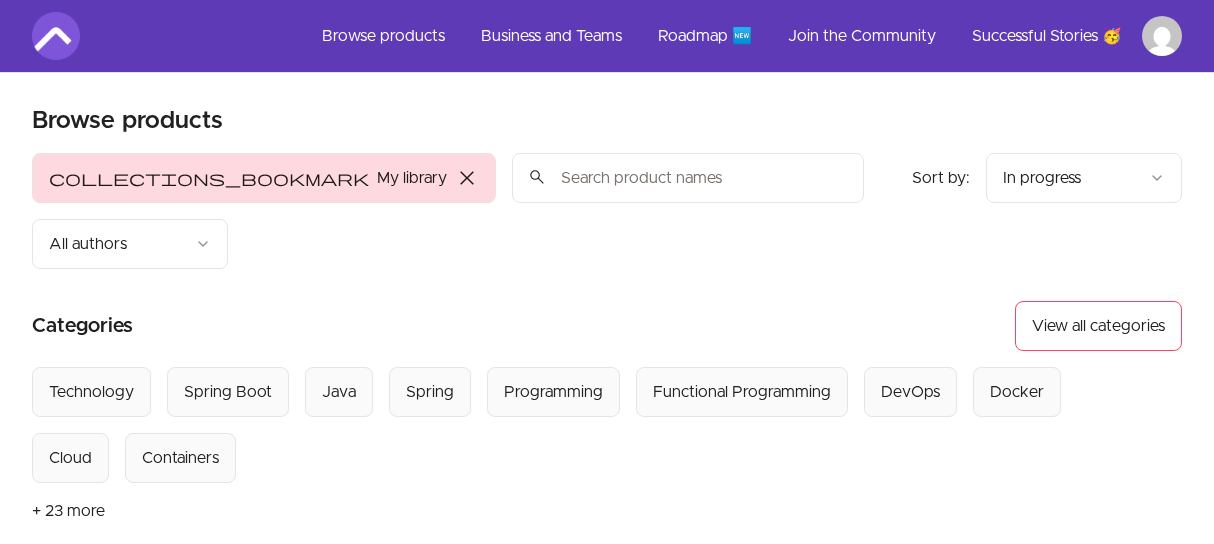 scroll, scrollTop: 0, scrollLeft: 0, axis: both 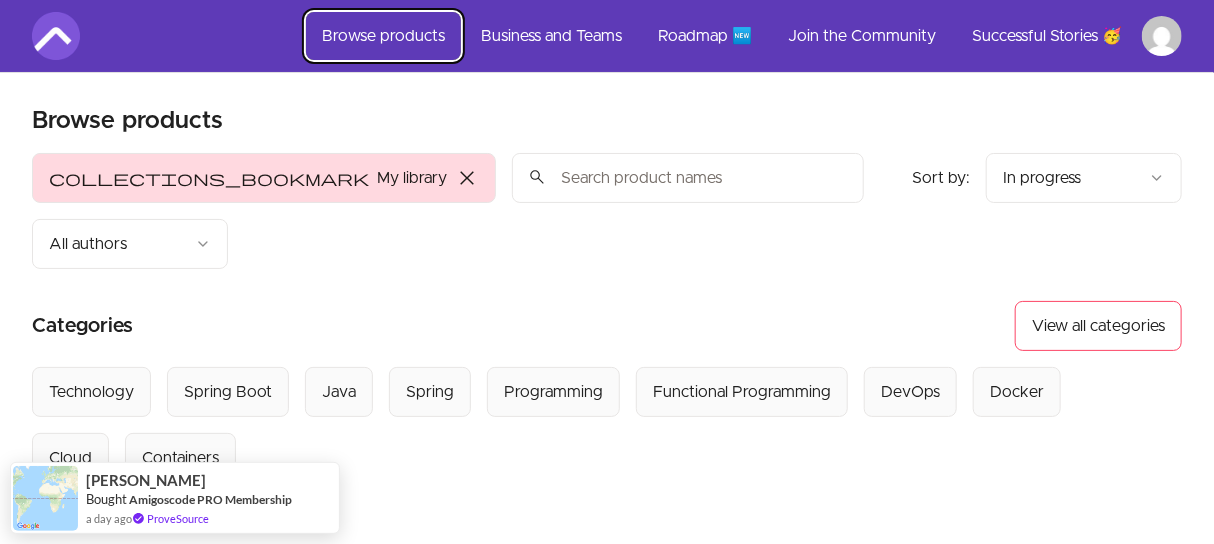 click on "Browse products" at bounding box center [383, 36] 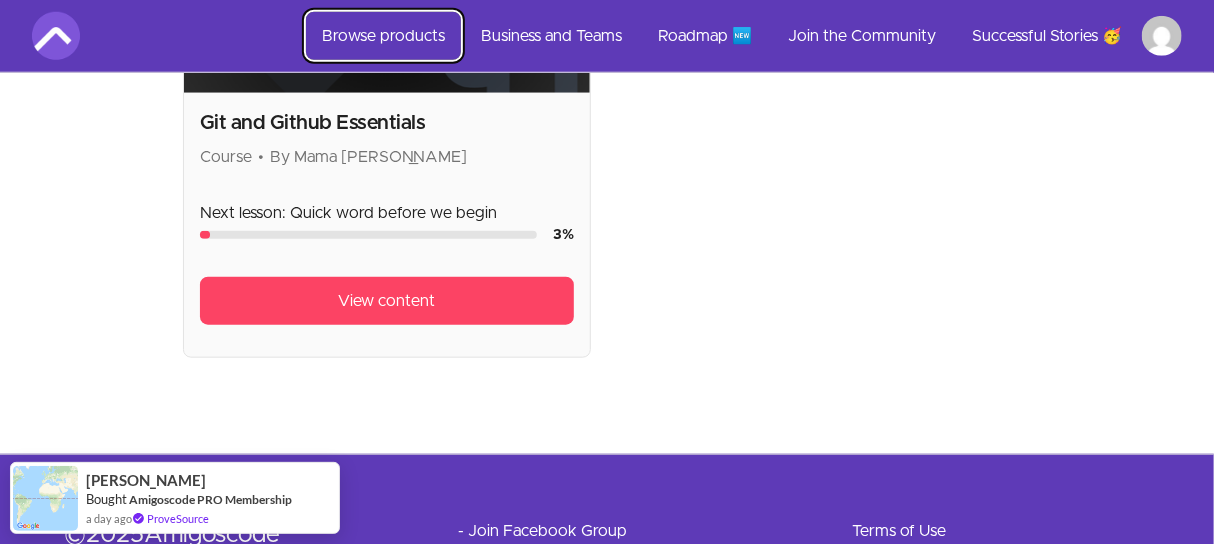 scroll, scrollTop: 766, scrollLeft: 0, axis: vertical 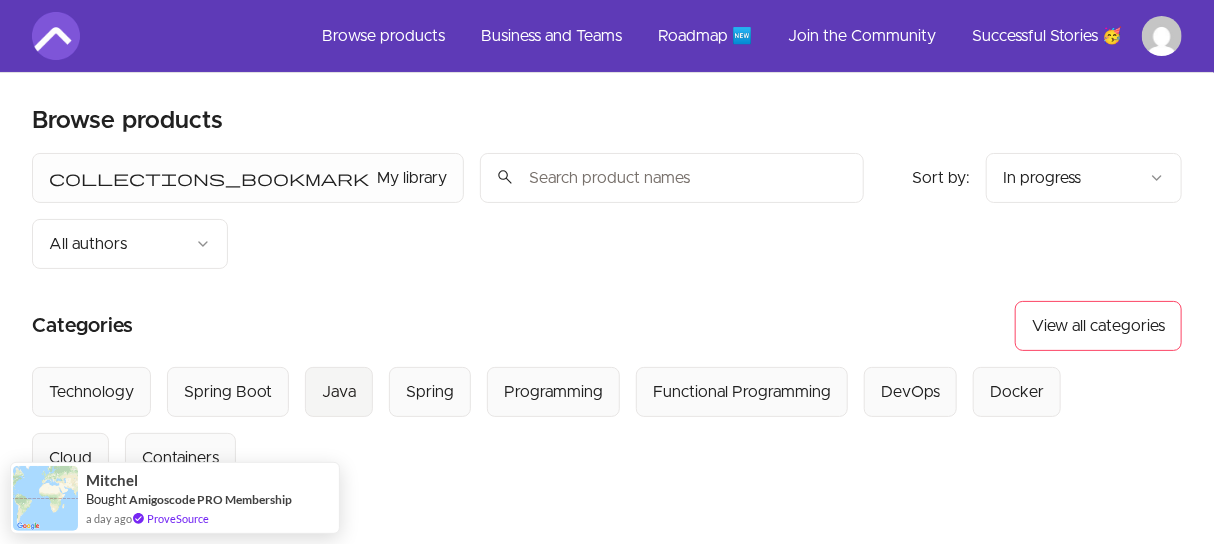 click on "Java" at bounding box center (339, 392) 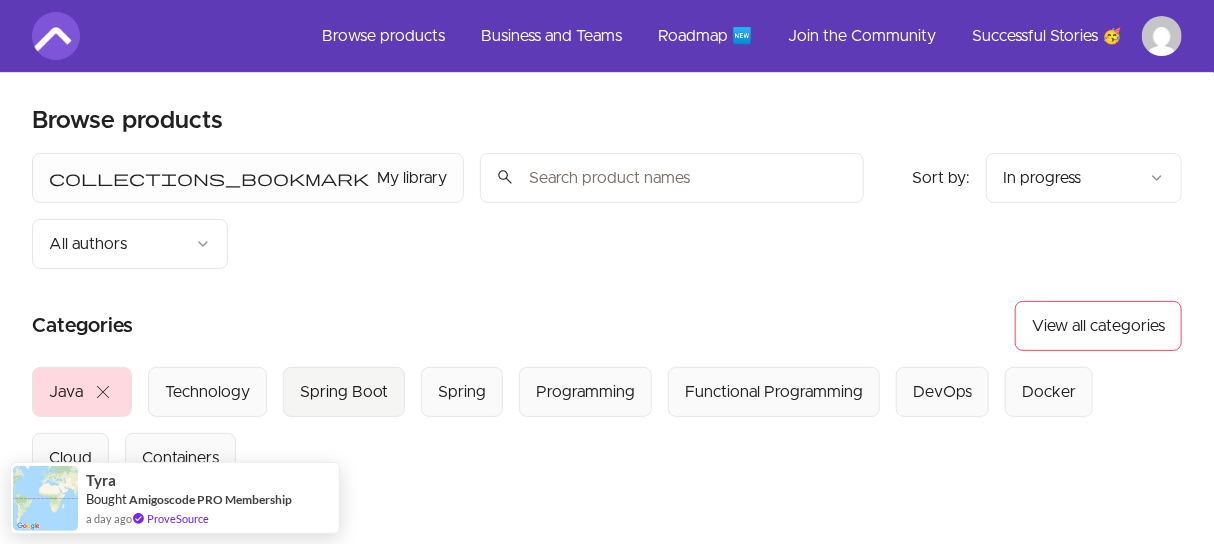 click on "Spring Boot" at bounding box center (344, 392) 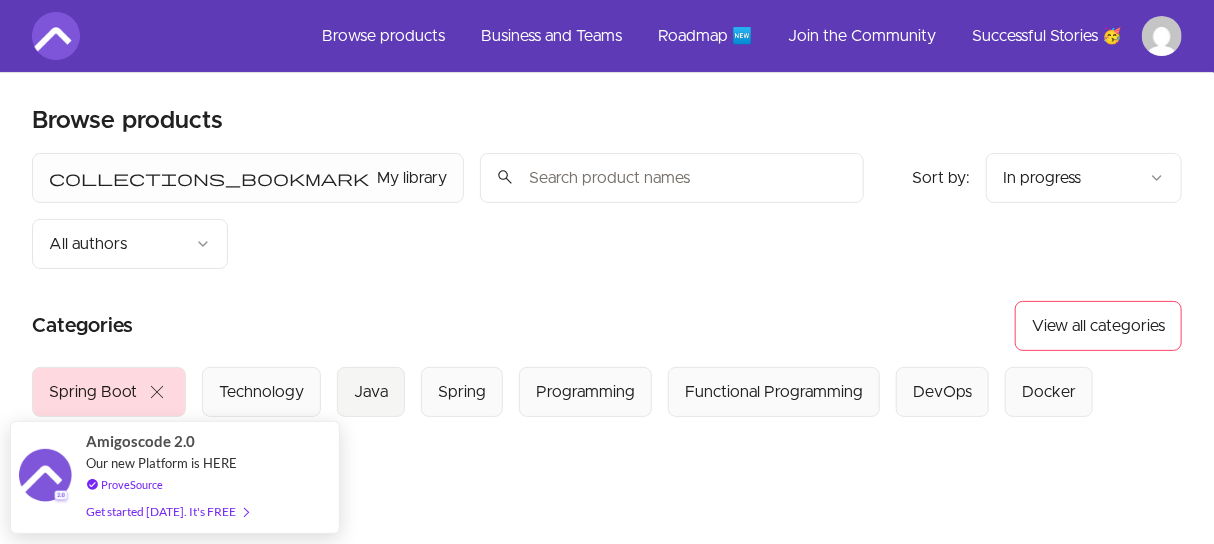 click on "Java" at bounding box center (371, 392) 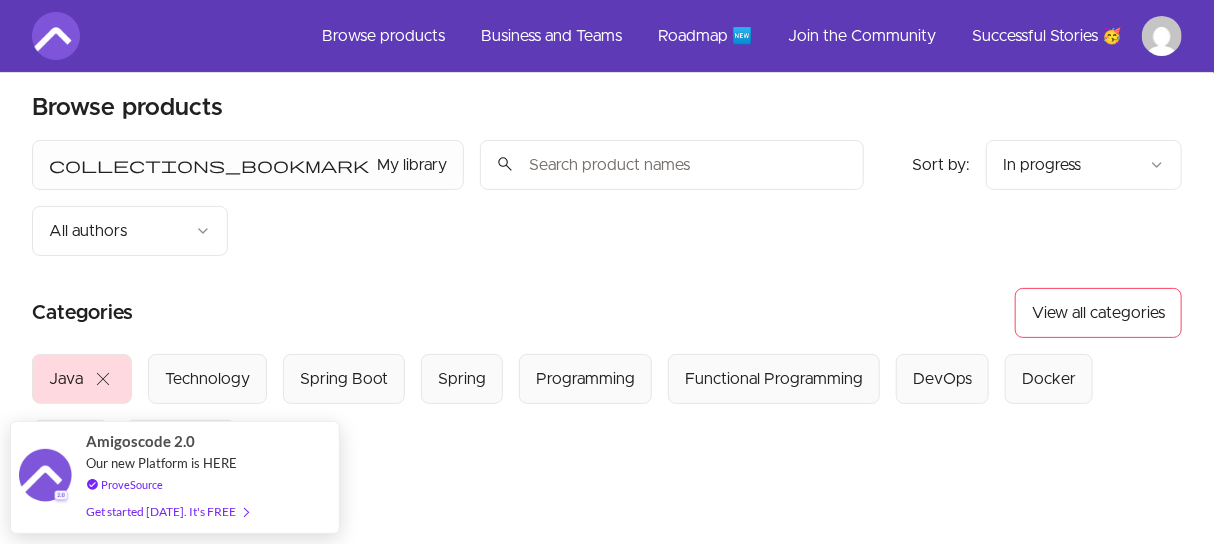 scroll, scrollTop: 0, scrollLeft: 0, axis: both 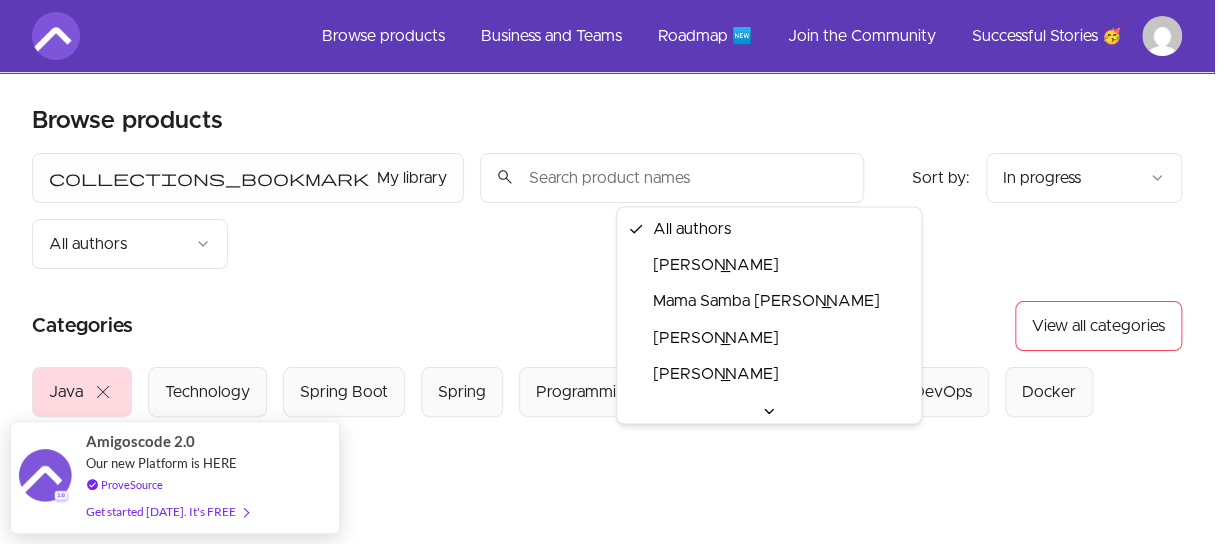 click on "Skip to main content Main menu Includes navigation links and user settings Browse products Business and Teams Roadmap 🆕  Join the Community Successful Stories 🥳 More   Browse products Product filters: collections_bookmark My library Sort by: import_export In progress search All authors Sort by: import_export In progress Categories View all categories Select from all categories: Java close Technology Spring Boot Spring Programming Functional Programming DevOps Docker Cloud Containers + 23 more Functional Programming & Java Streams  Focus on building code that matters with Declarative Programming. Less Code Do More Course By Mama [PERSON_NAME] $29.99 Java For Beginners Start your Java Developer journey with this easy and interactive course Course By Mama Samba [PERSON_NAME] Free Java Generics Learn how to build generic algorithms Course By Mama Samba [PERSON_NAME] $19.99 Java Master Class Java Bootcamp curriculum to help you become a Java Software Engineer 📈 Course By Mama Samba [PERSON_NAME]" at bounding box center [615, 1673] 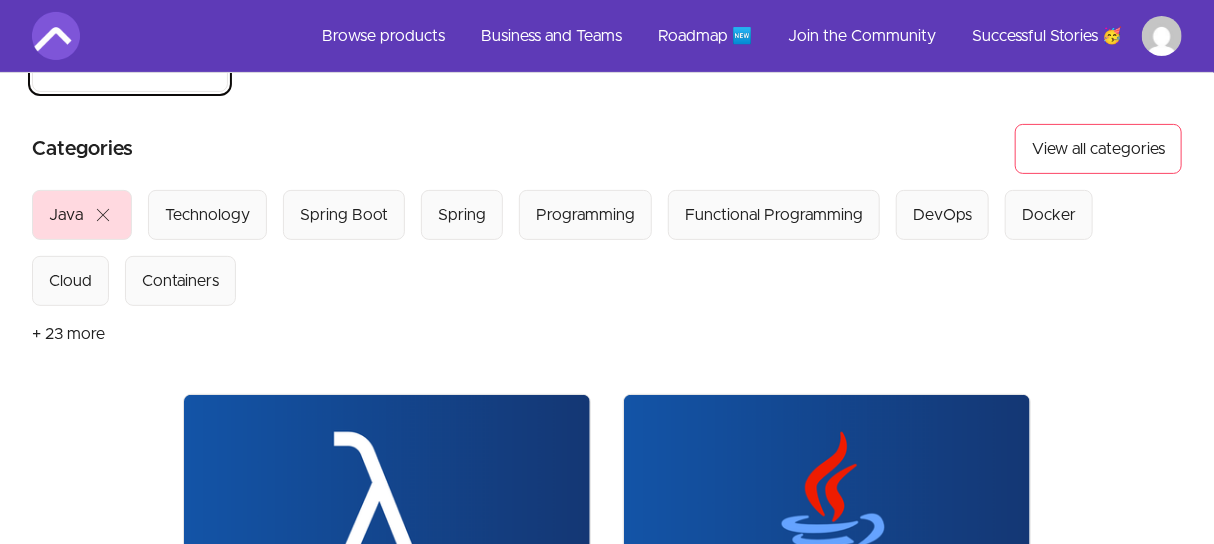 scroll, scrollTop: 0, scrollLeft: 0, axis: both 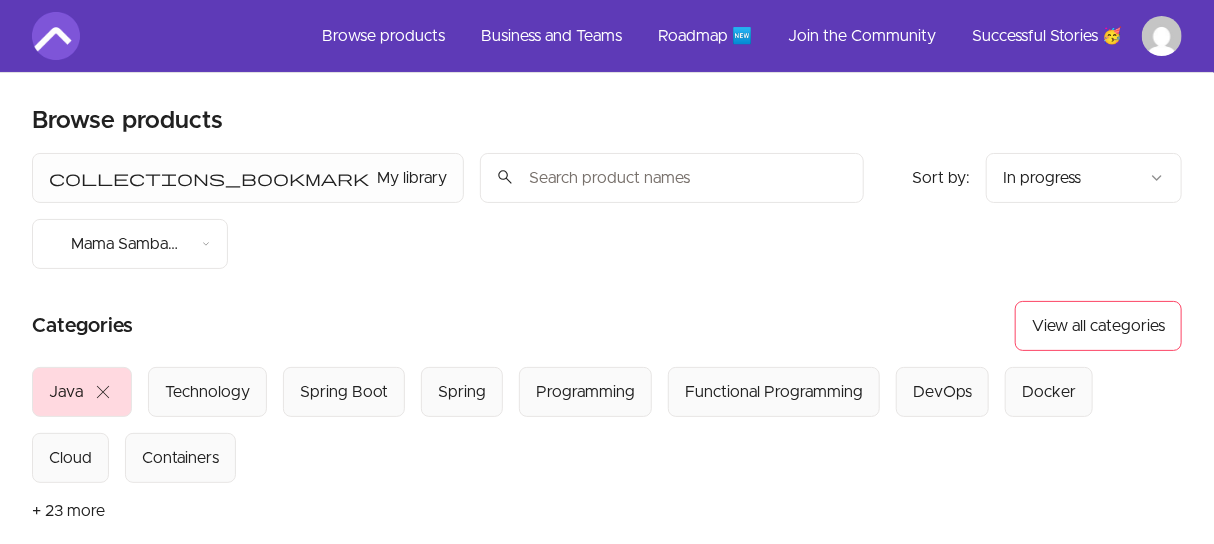 click on "Skip to main content Main menu Includes navigation links and user settings Browse products Business and Teams Roadmap 🆕  Join the Community Successful Stories 🥳 More   Browse products Product filters: collections_bookmark My library Sort by: import_export In progress search Mama Samba Braima Nelson Sort by: import_export In progress Categories View all categories Select from all categories: Java close Technology Spring Boot Spring Programming Functional Programming DevOps Docker Cloud Containers + 23 more Functional Programming & Java Streams  Focus on building code that matters with Declarative Programming. Less Code Do More Course By Mama Samba Braima Nelson $29.99 Java For Beginners Start your Java Developer journey with this easy and interactive course Course By Mama Samba Braima Nelson Free Java Generics Learn how to build generic algorithms Course By Mama Samba Braima Nelson $19.99 Java Master Class Java Bootcamp curriculum to help you become a Java Software Engineer 📈 Course $287 Course Free" at bounding box center (607, 1673) 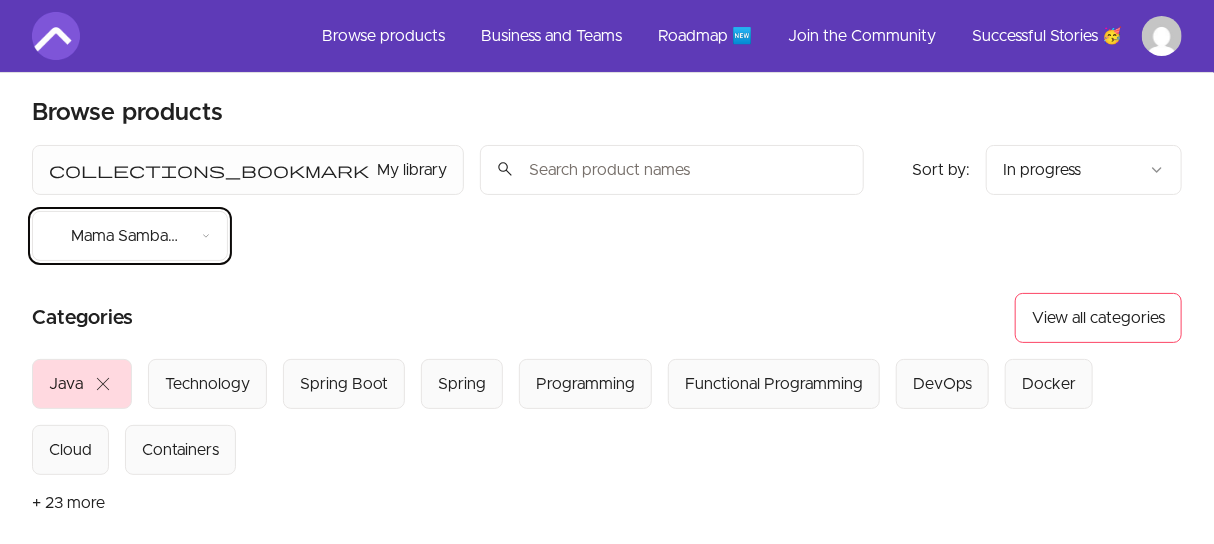 scroll, scrollTop: 0, scrollLeft: 0, axis: both 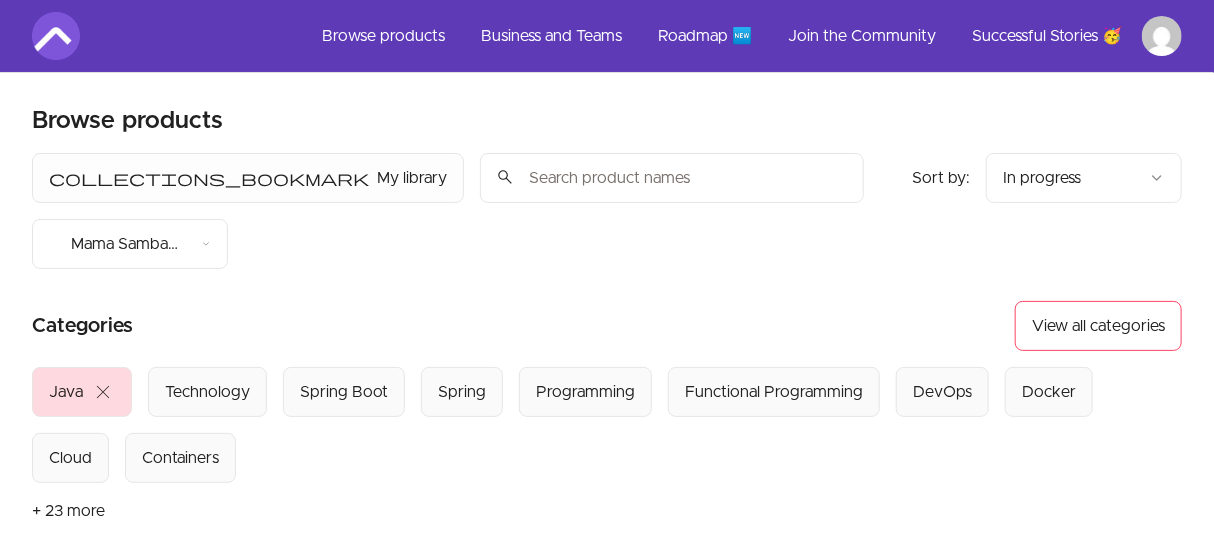 click at bounding box center (672, 178) 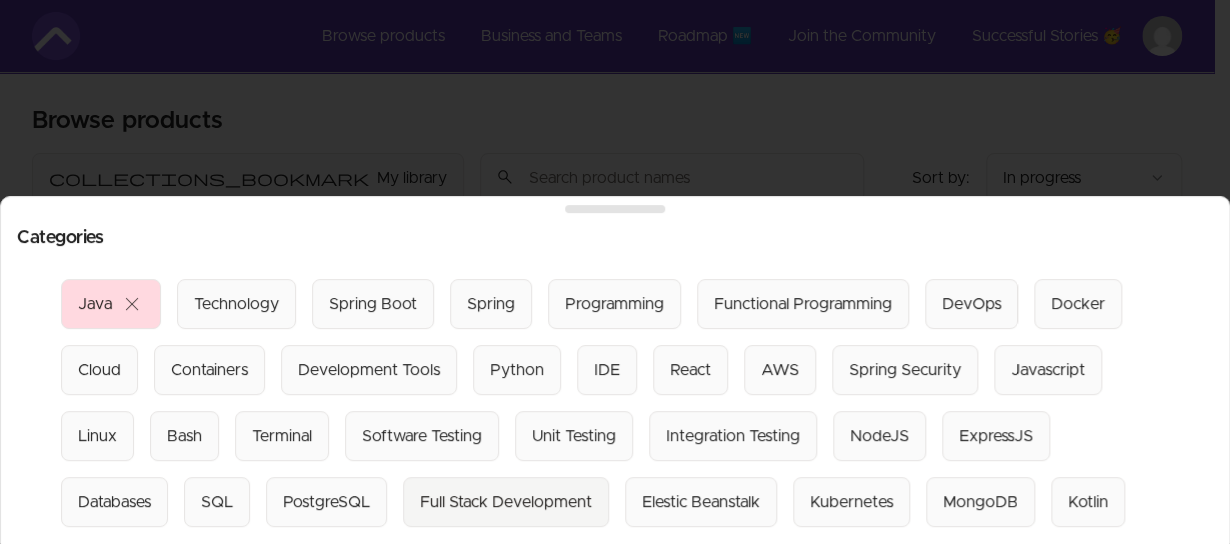 click on "Full Stack Development" at bounding box center (506, 502) 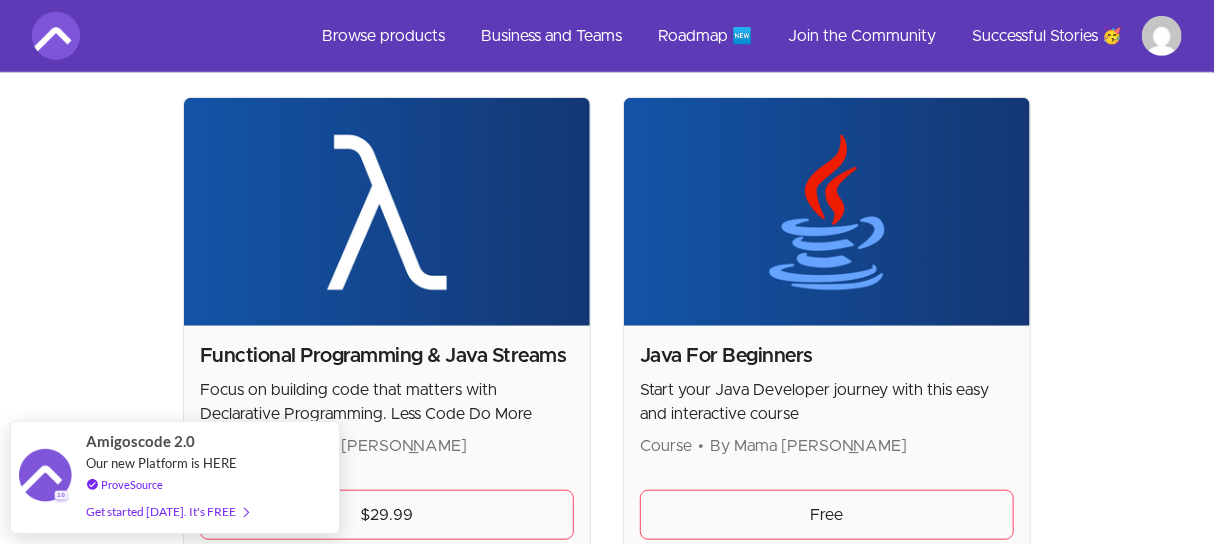 scroll, scrollTop: 475, scrollLeft: 0, axis: vertical 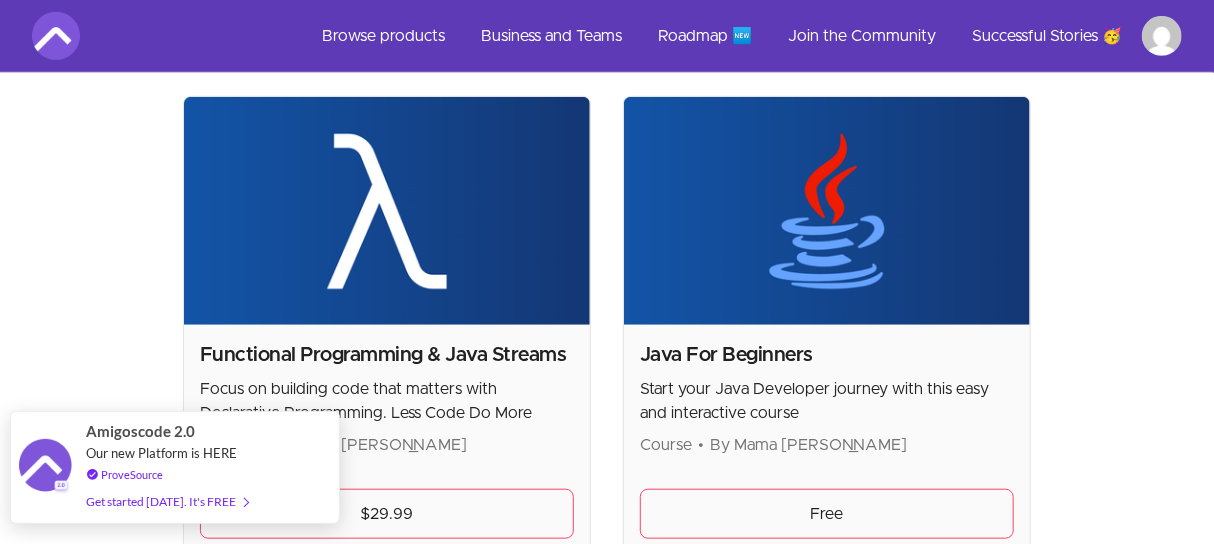click on "Get started [DATE]. It's FREE" at bounding box center [167, 501] 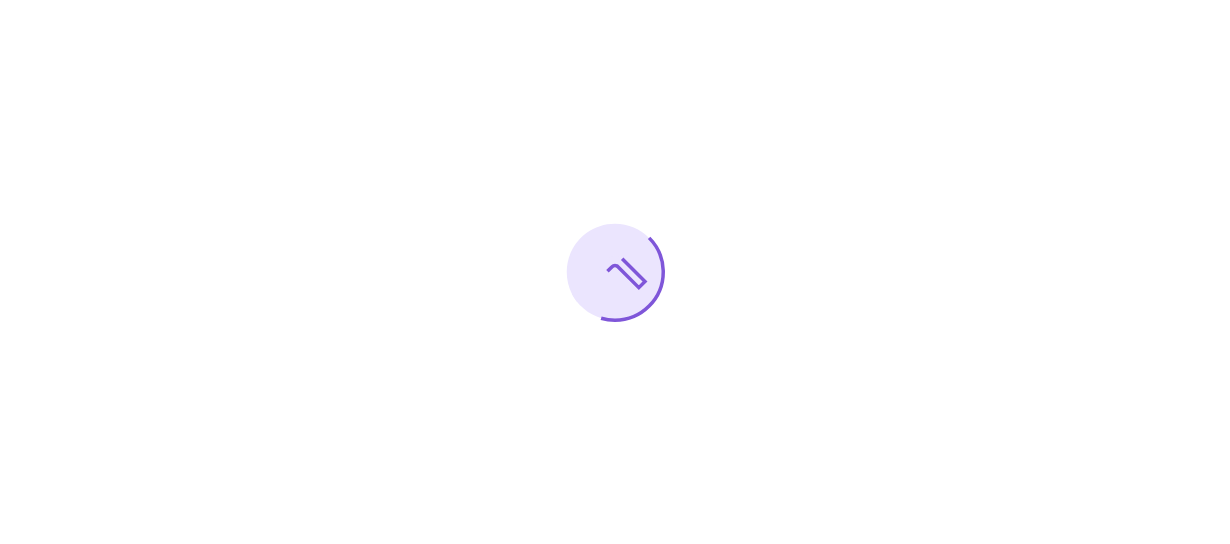 scroll, scrollTop: 0, scrollLeft: 0, axis: both 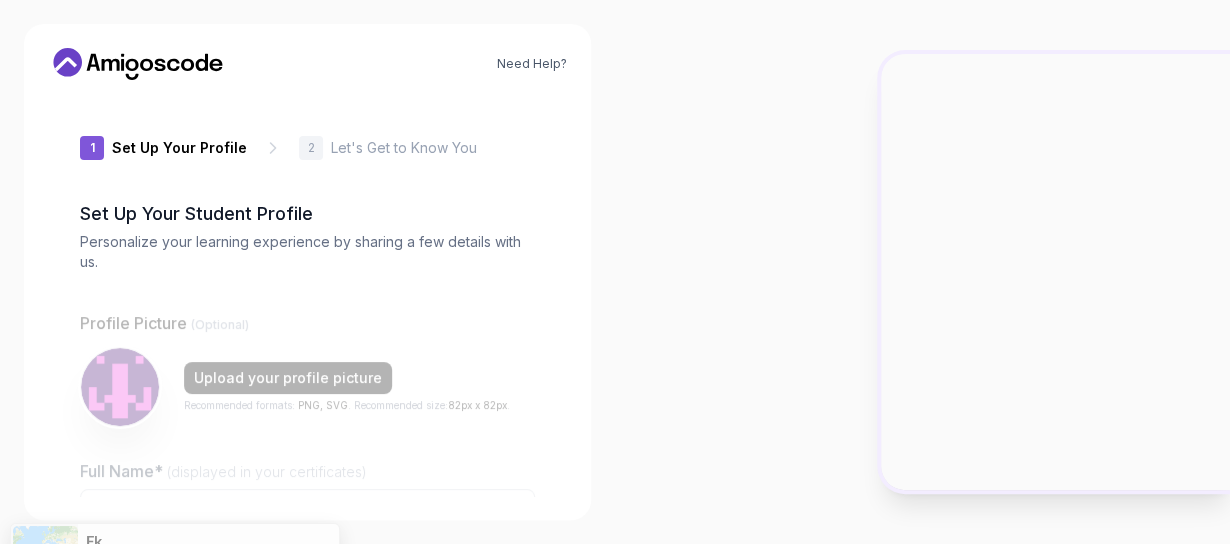 type on "calmquokka51d04" 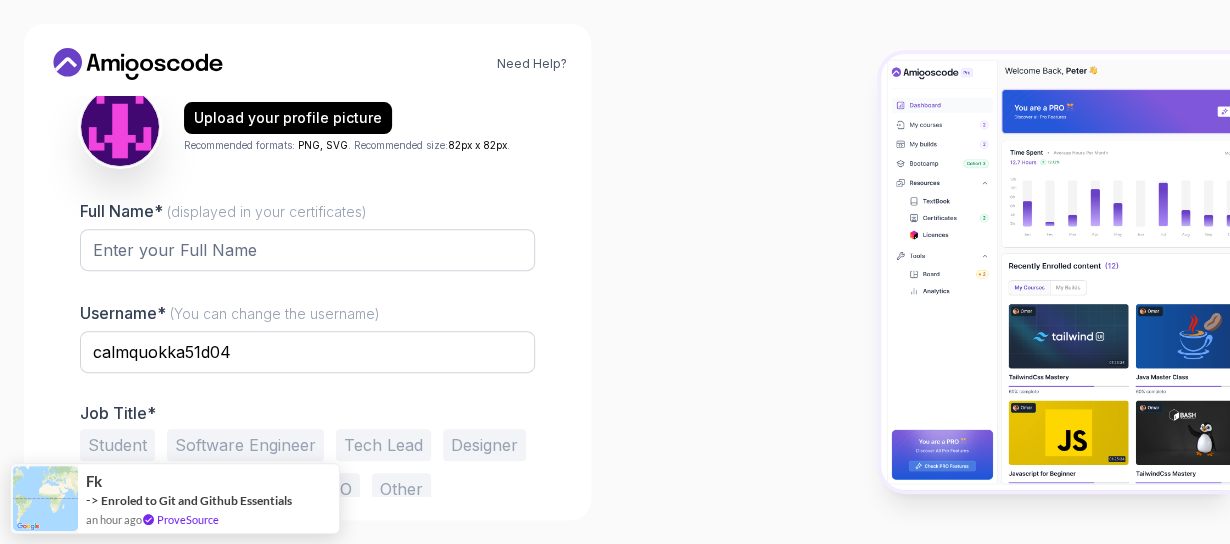 scroll, scrollTop: 260, scrollLeft: 0, axis: vertical 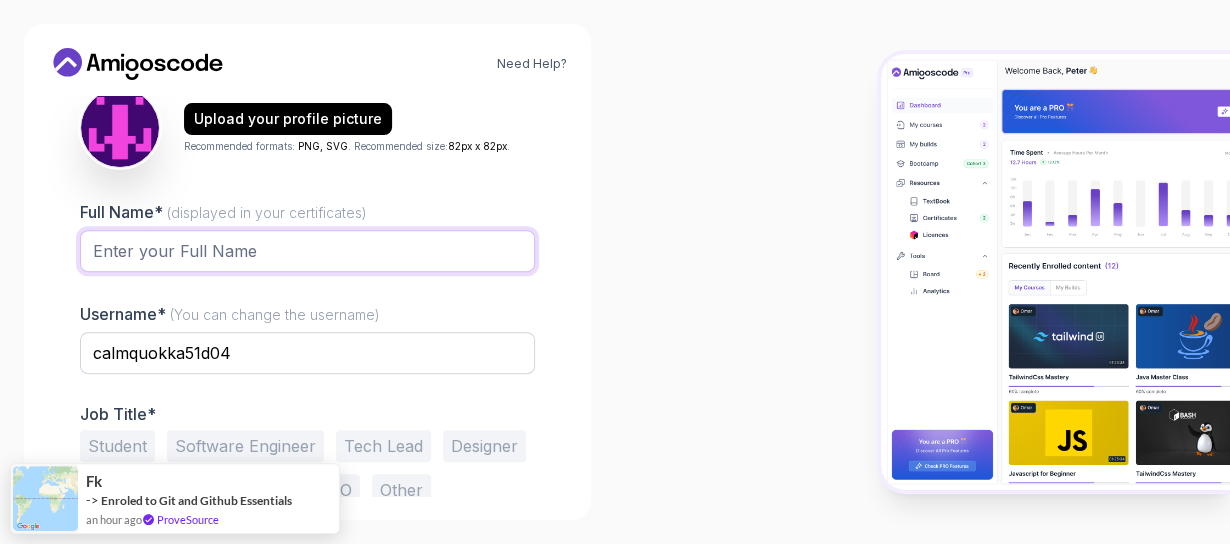 click on "Full Name*   (displayed in your certificates)" at bounding box center (307, 251) 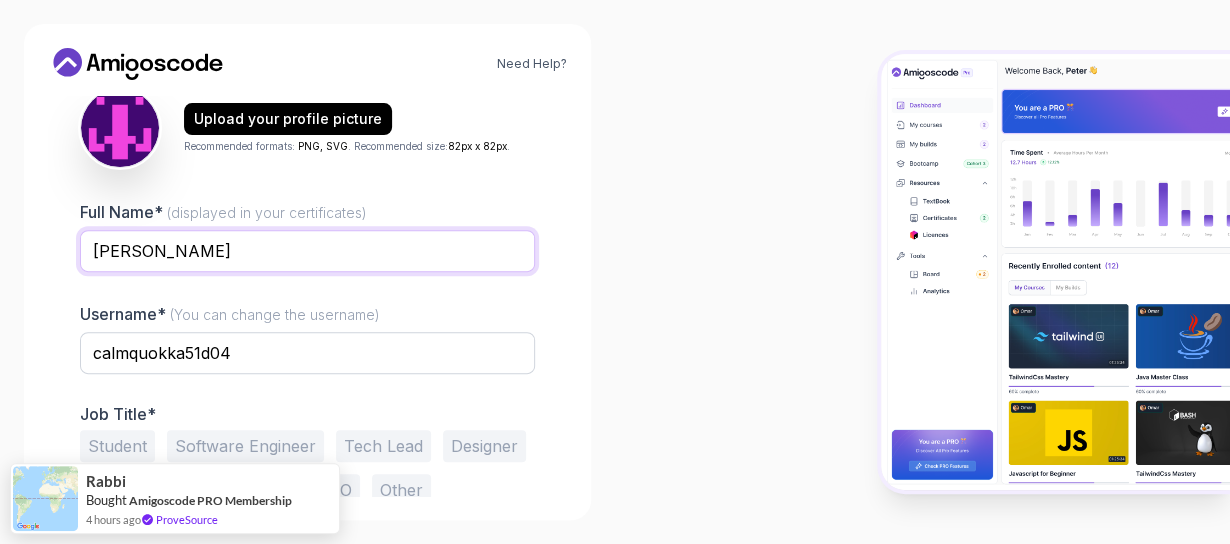 type on "[PERSON_NAME]" 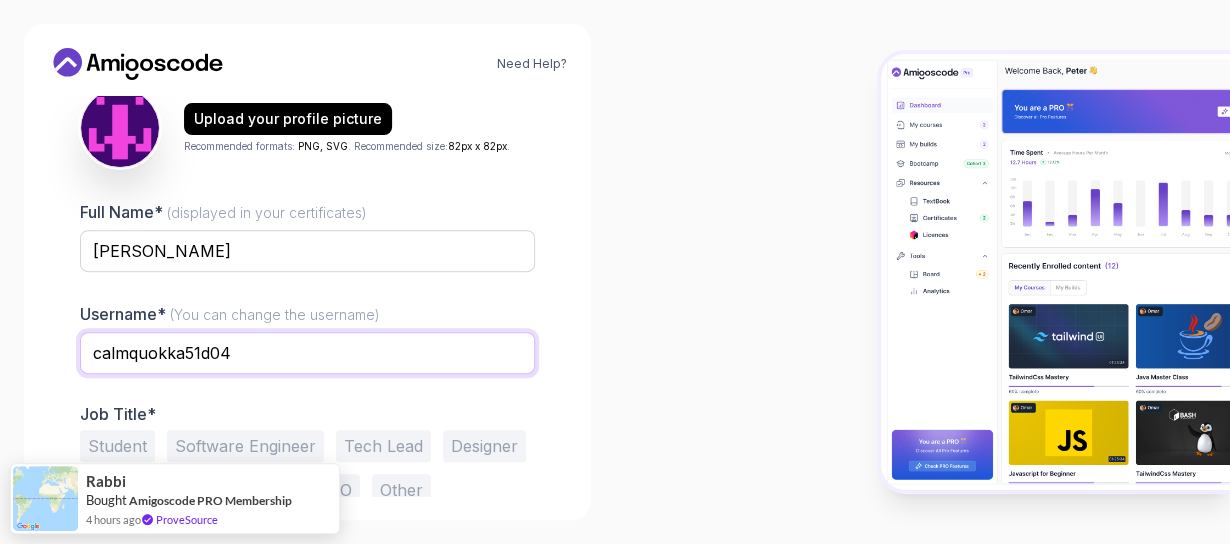 click on "calmquokka51d04" at bounding box center (307, 353) 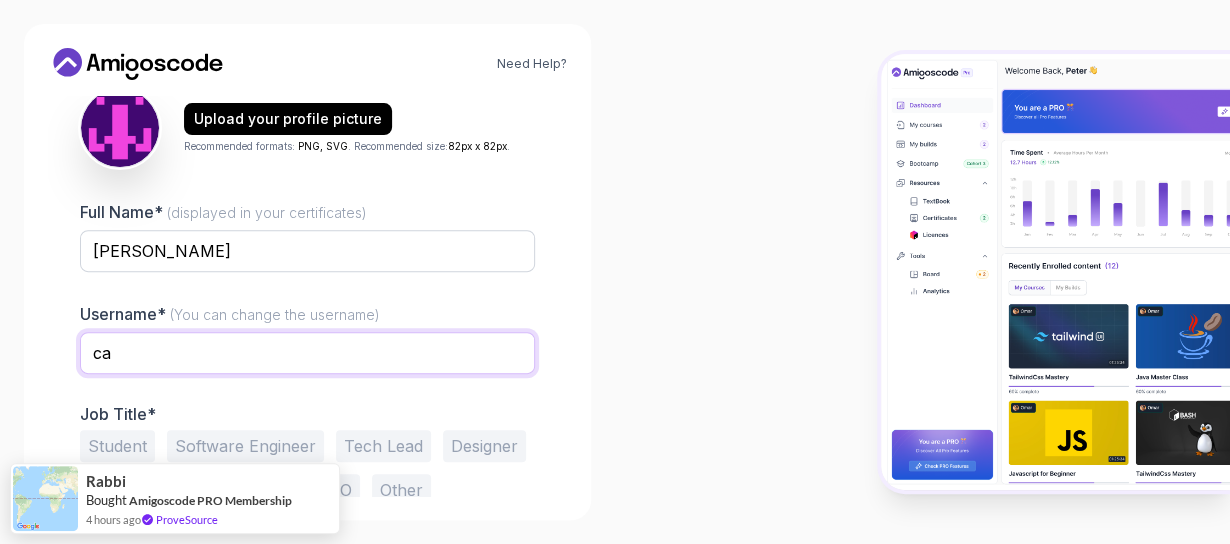 type on "c" 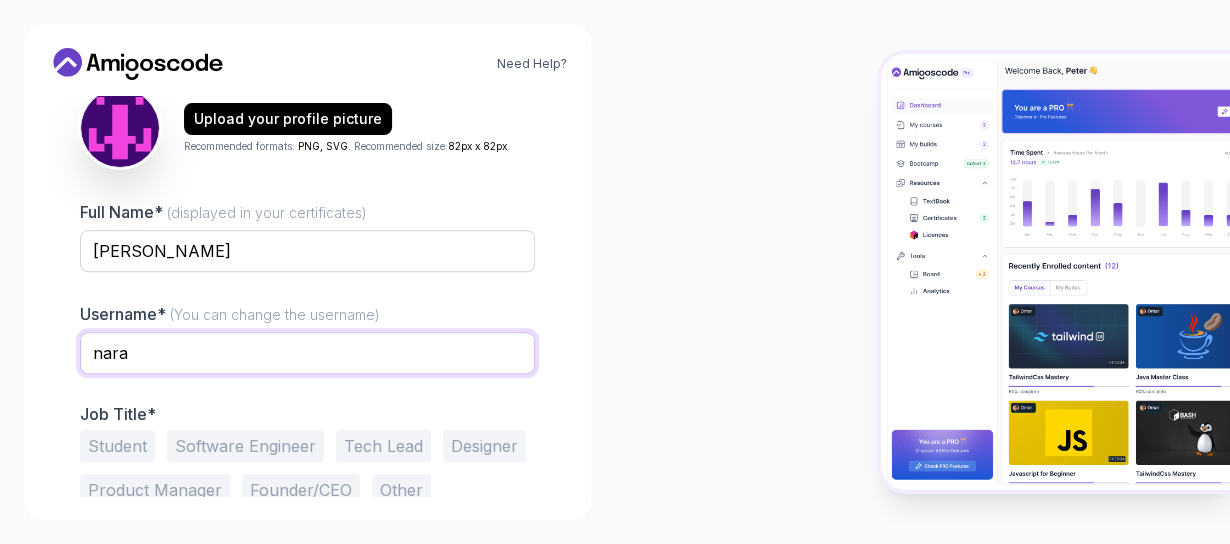 type on "naralyok" 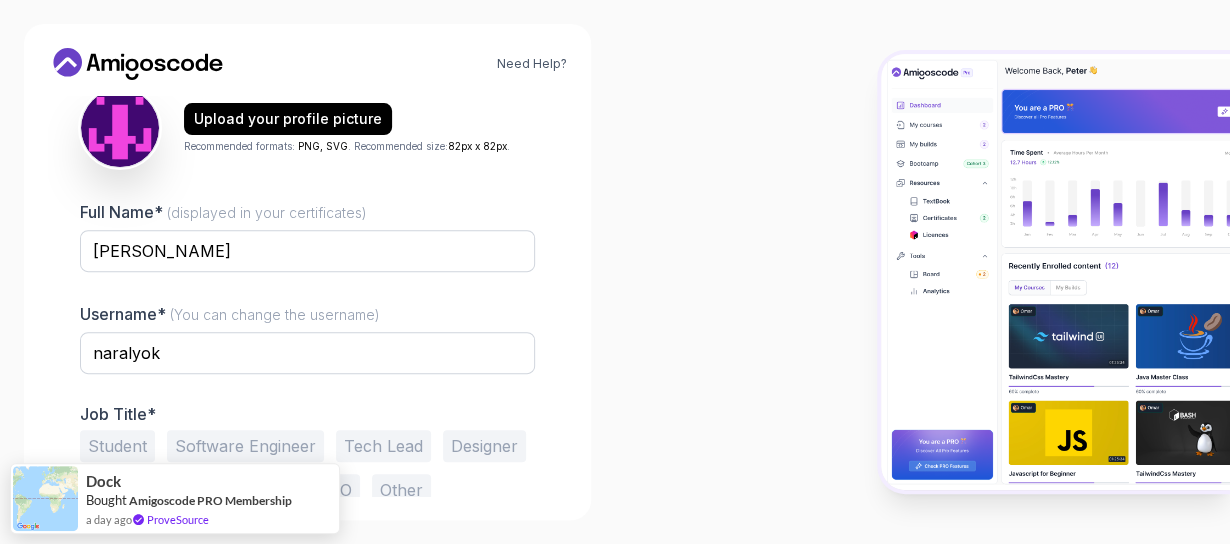 click on "Student" at bounding box center (117, 446) 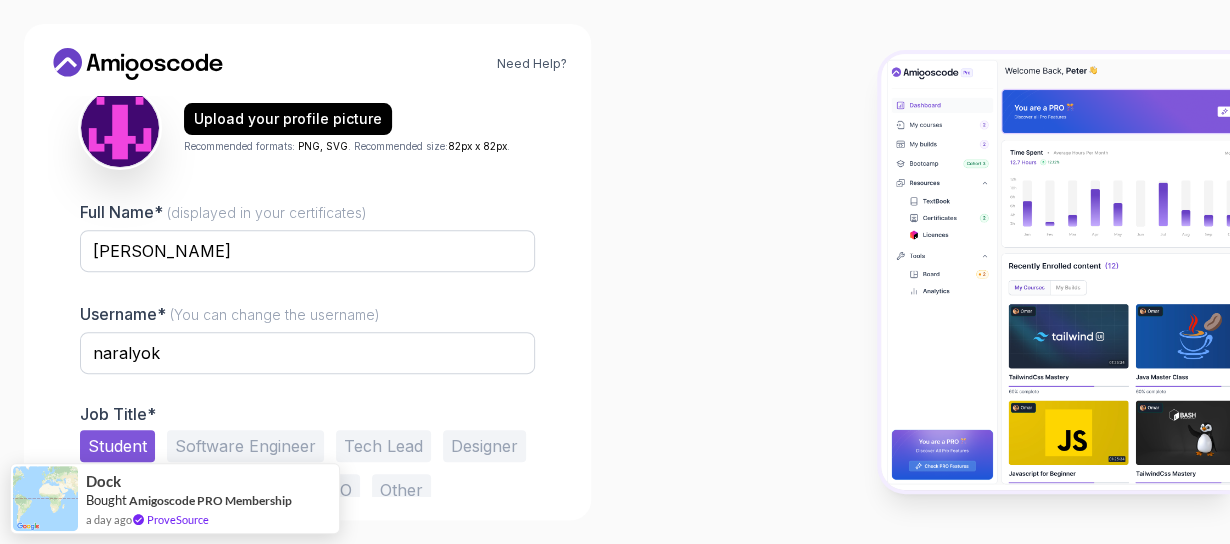 scroll, scrollTop: 309, scrollLeft: 0, axis: vertical 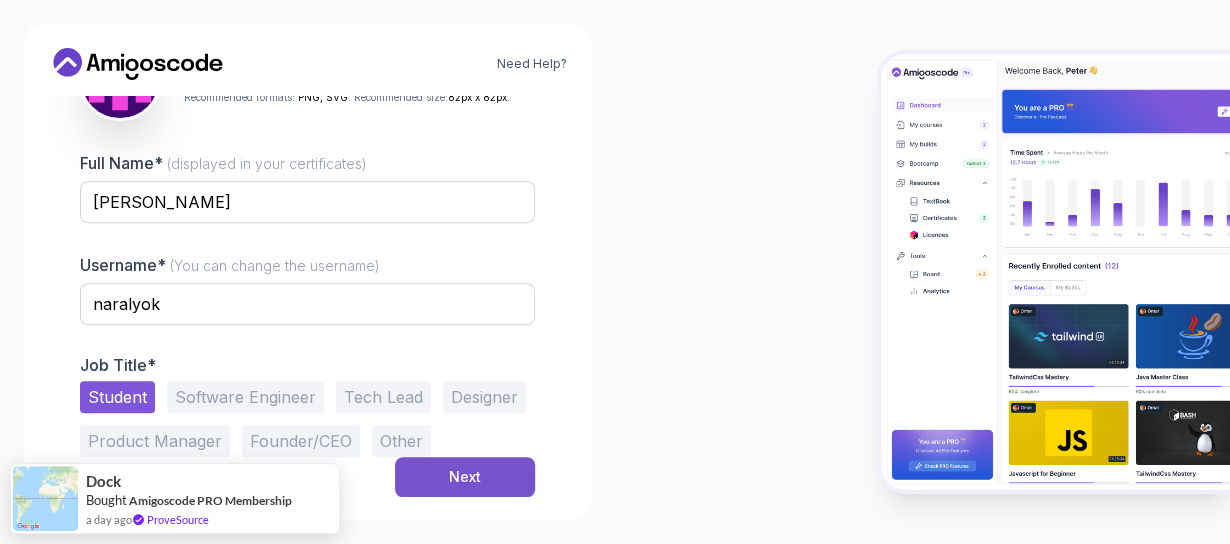 click on "Next" at bounding box center (465, 477) 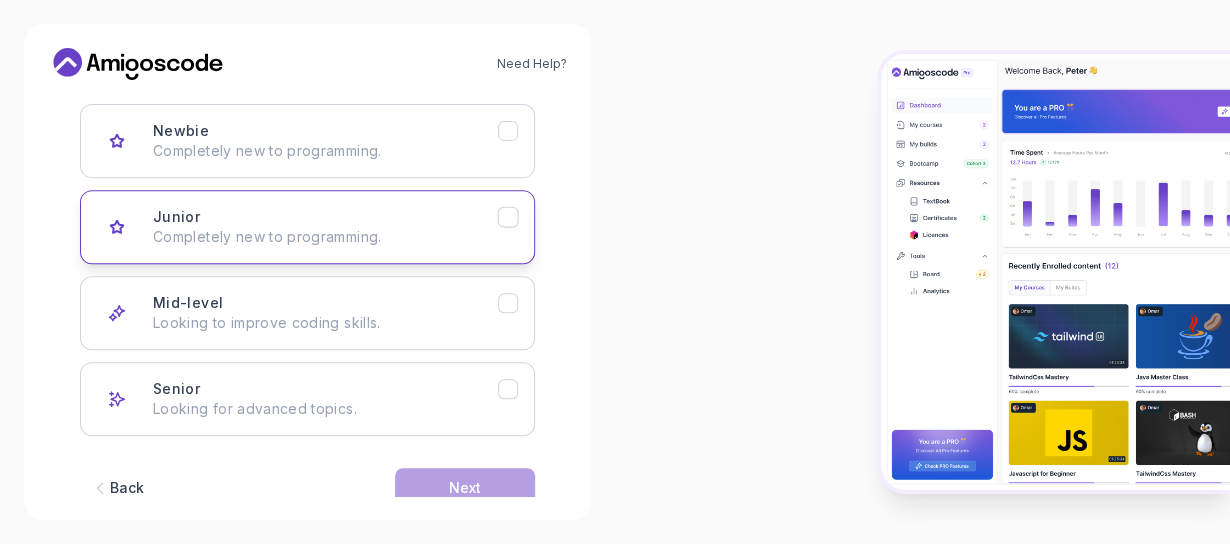 click on "Junior Completely new to programming." at bounding box center [307, 227] 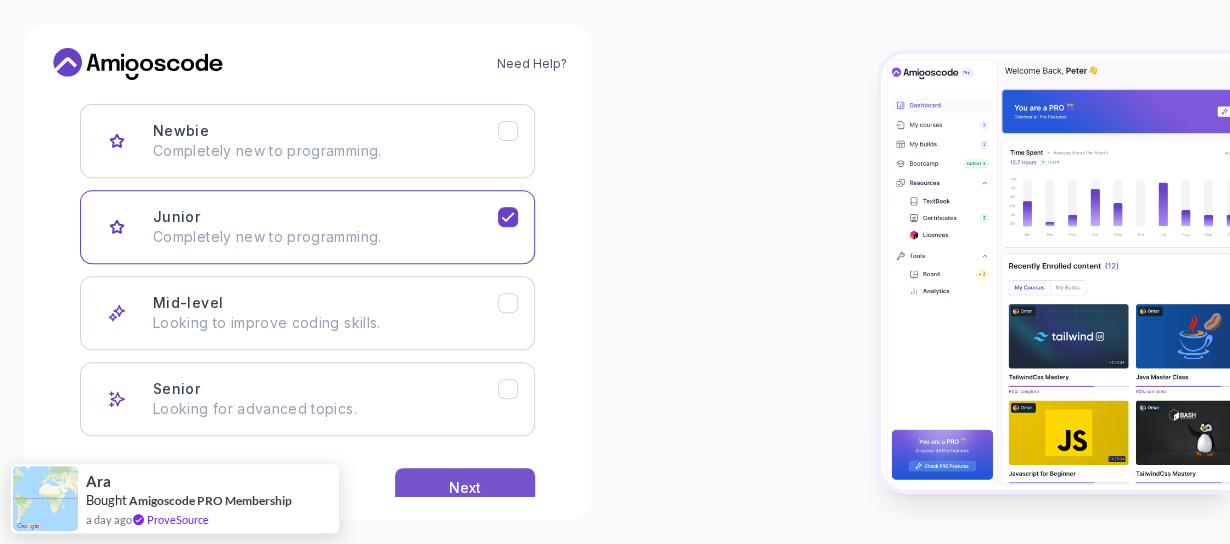 click on "Next" at bounding box center (465, 488) 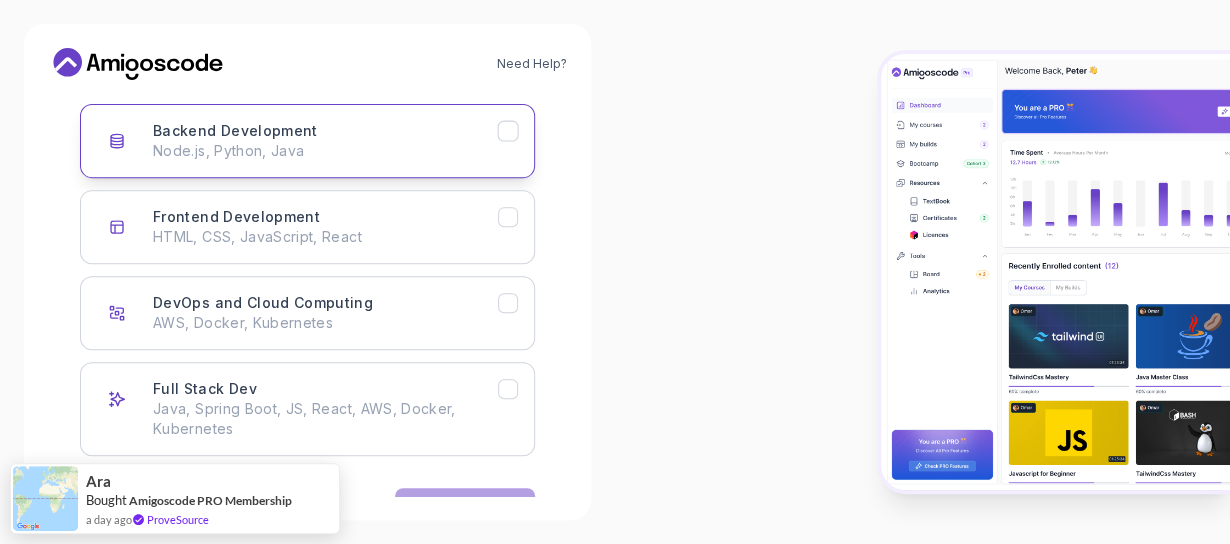 click 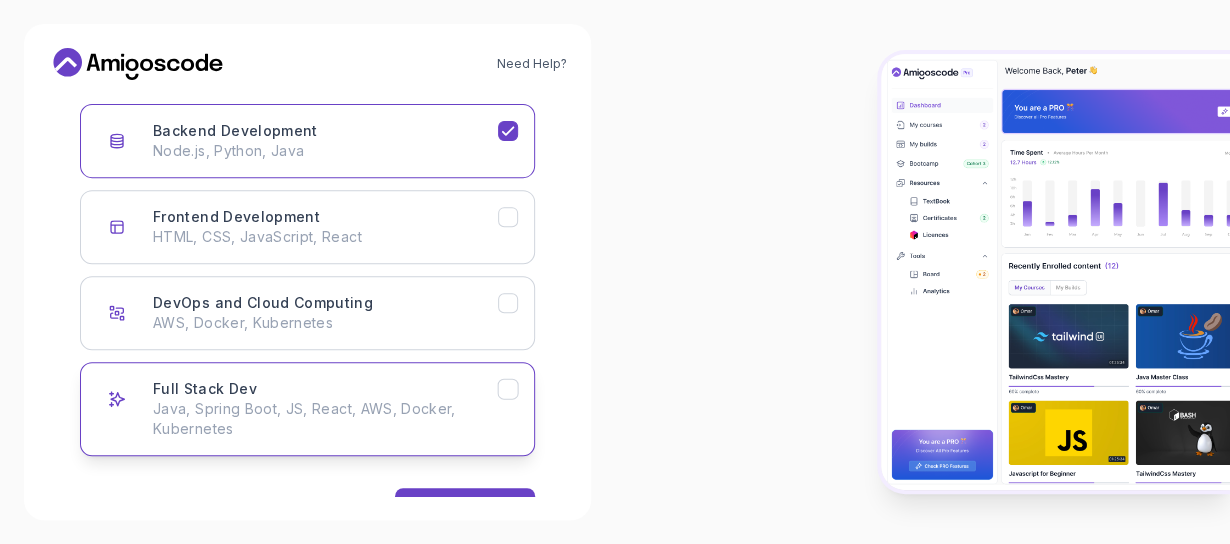 click on "Full Stack Dev Java, Spring Boot, JS, React, AWS, Docker, Kubernetes" at bounding box center [325, 409] 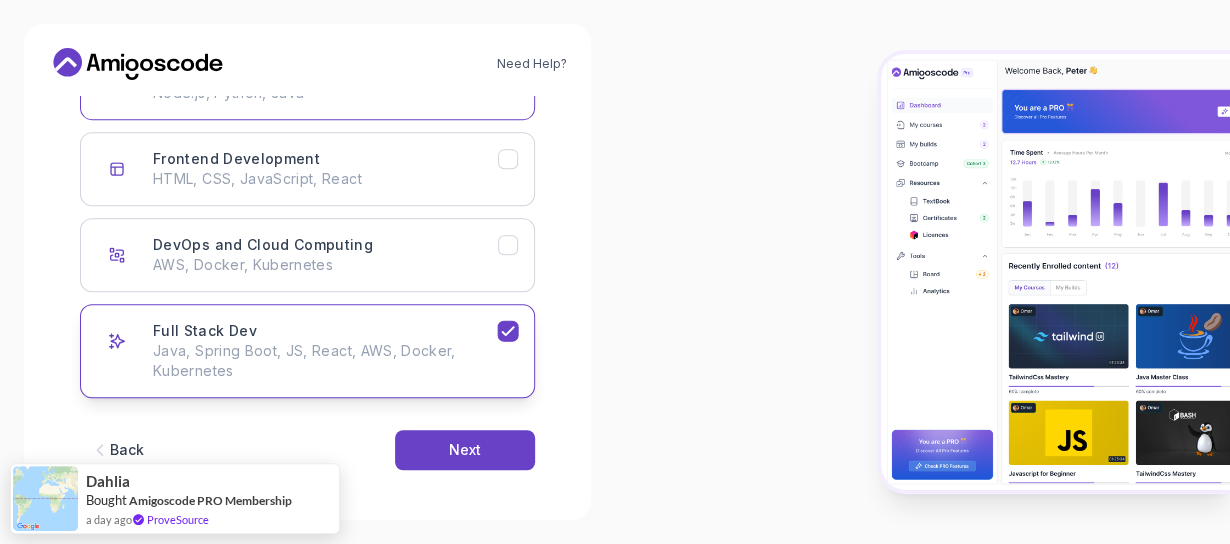 scroll, scrollTop: 371, scrollLeft: 0, axis: vertical 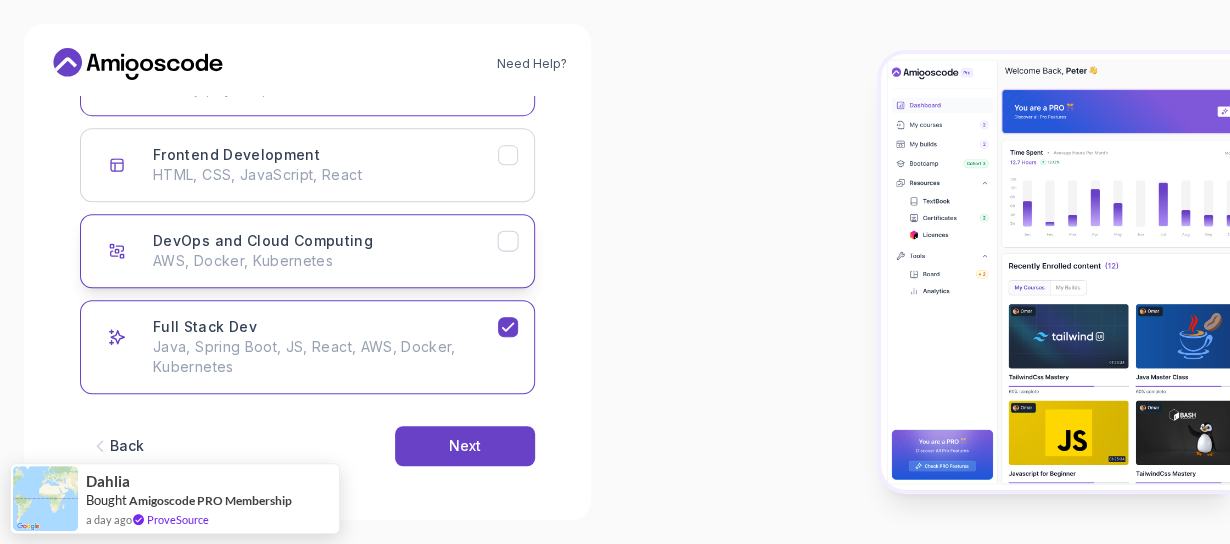 click on "DevOps and Cloud Computing AWS, Docker, Kubernetes" at bounding box center (307, 251) 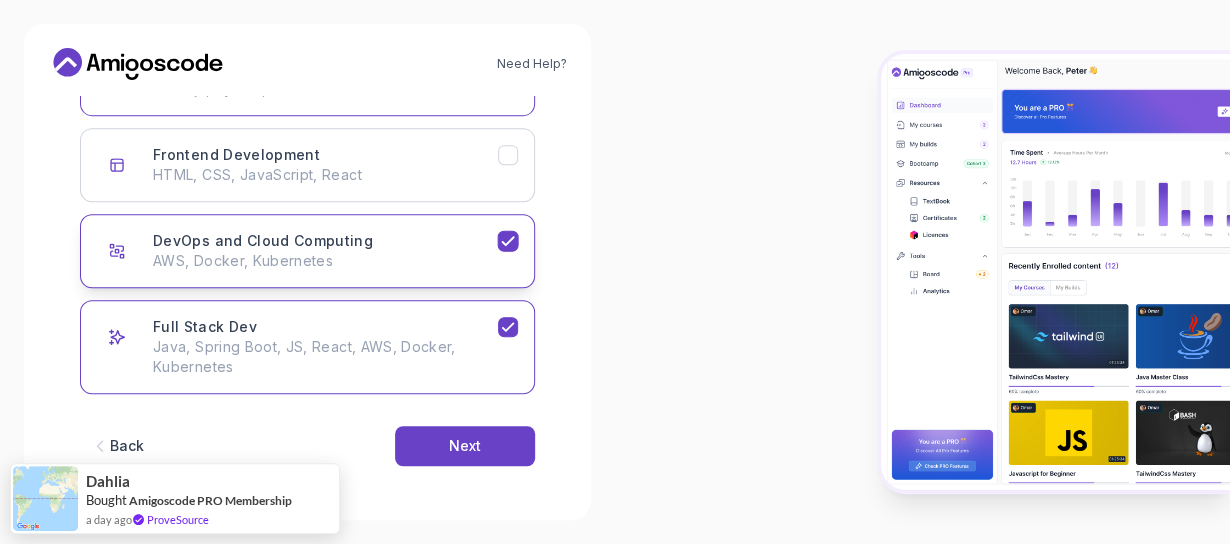 click 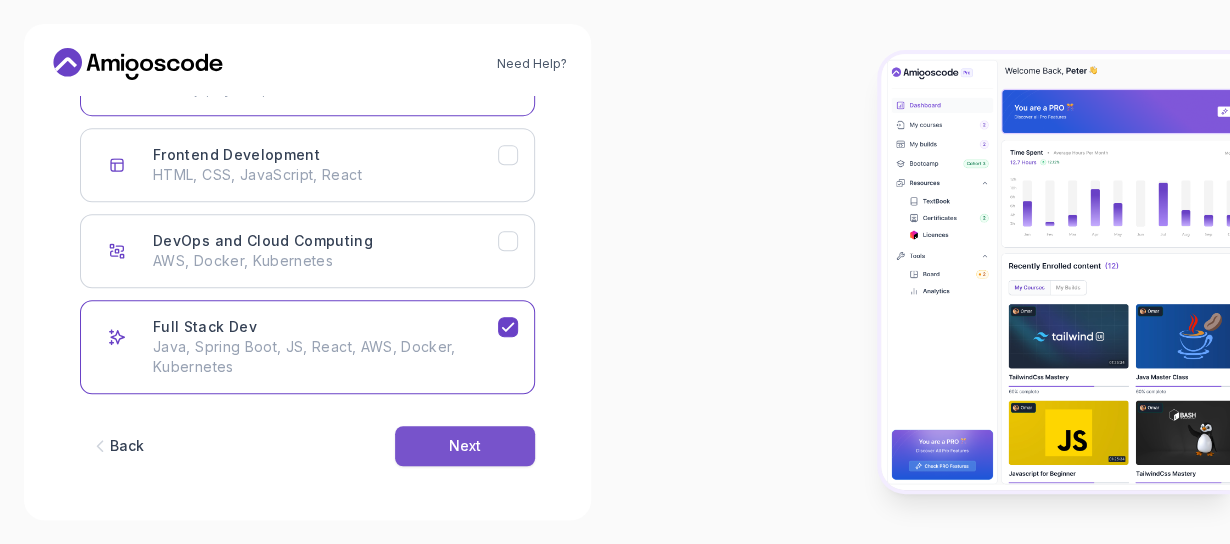click on "Next" at bounding box center (465, 446) 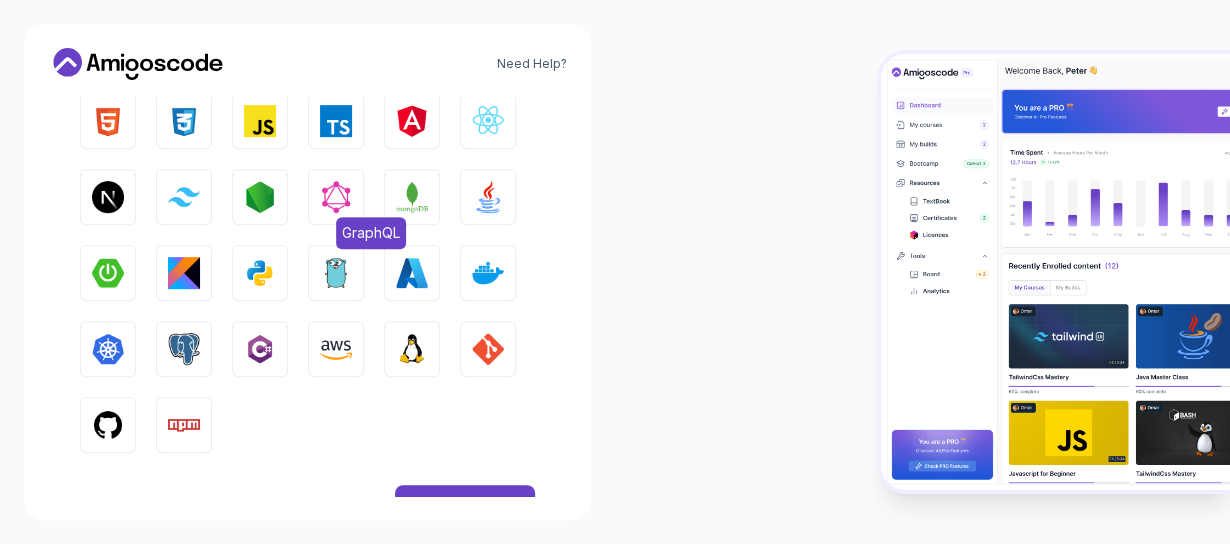 scroll, scrollTop: 348, scrollLeft: 0, axis: vertical 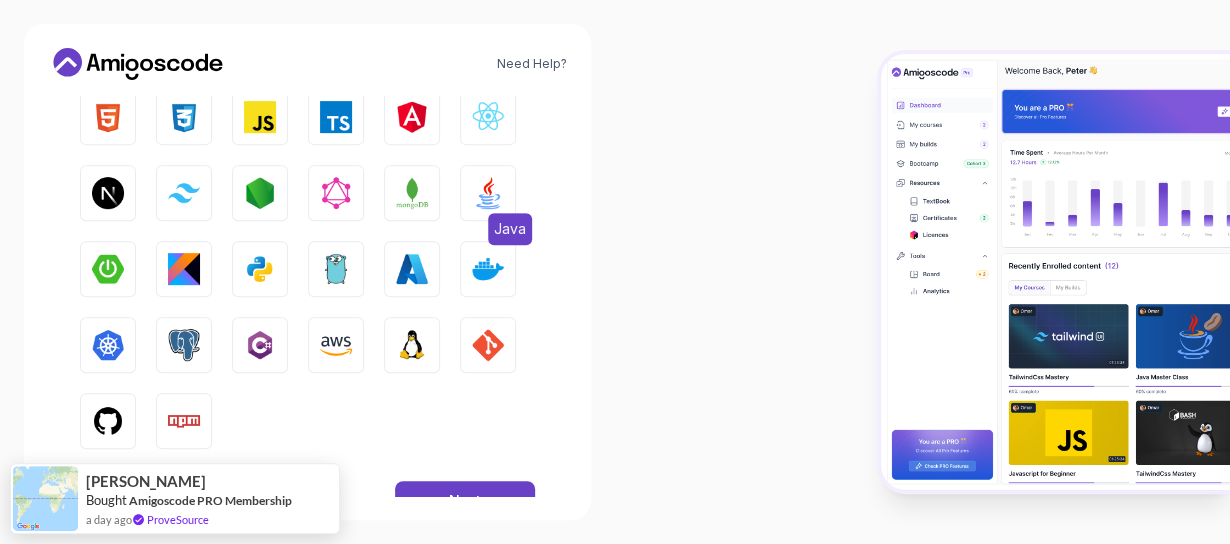 click at bounding box center (488, 193) 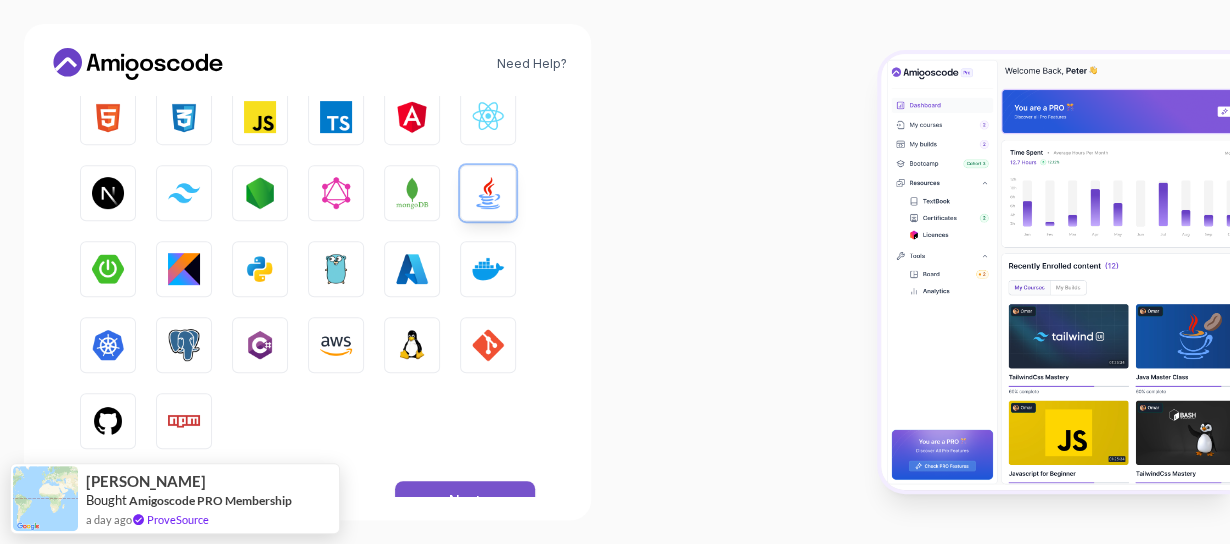 click on "Next" at bounding box center (465, 501) 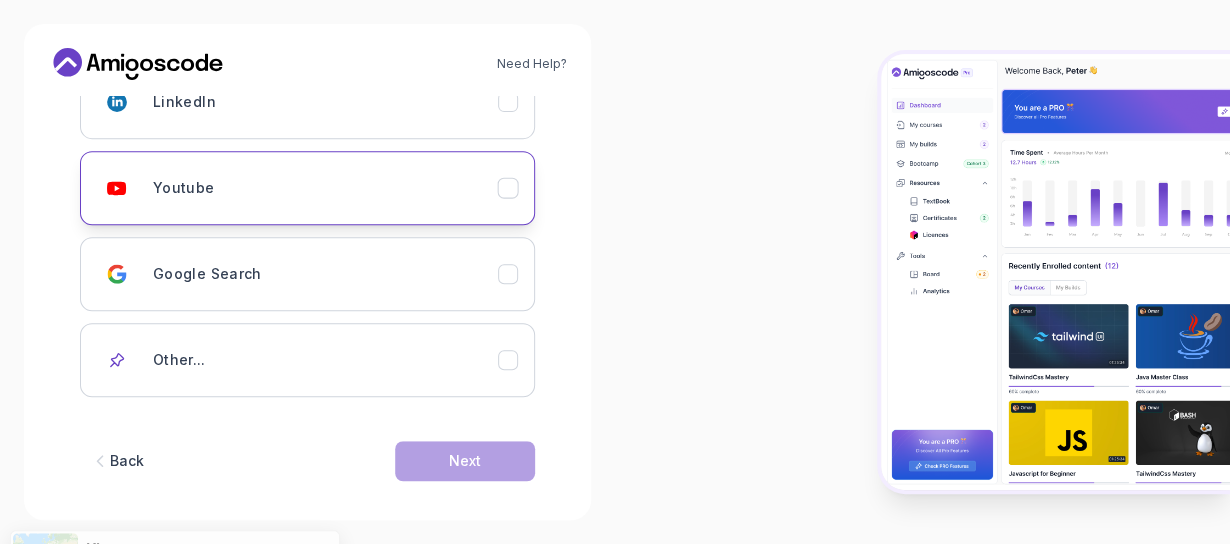 click 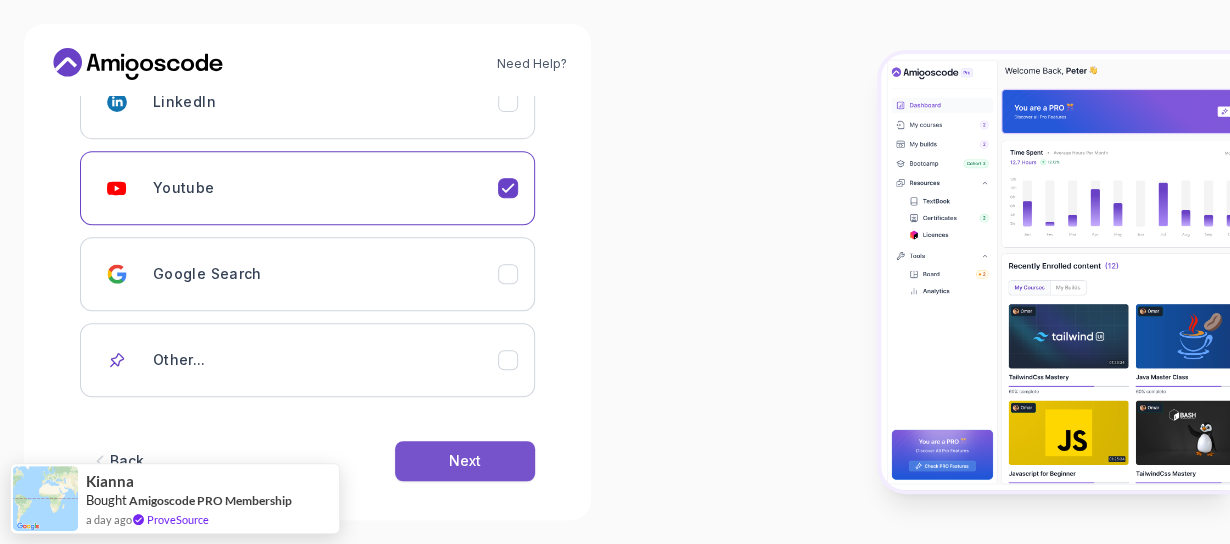 click on "Next" at bounding box center [465, 461] 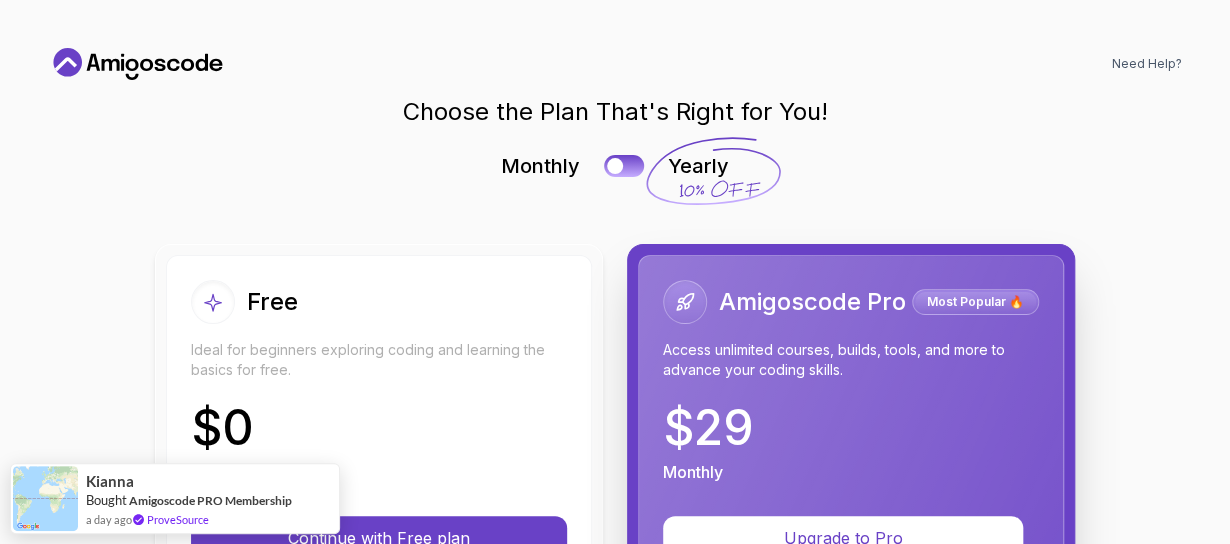 scroll, scrollTop: 0, scrollLeft: 0, axis: both 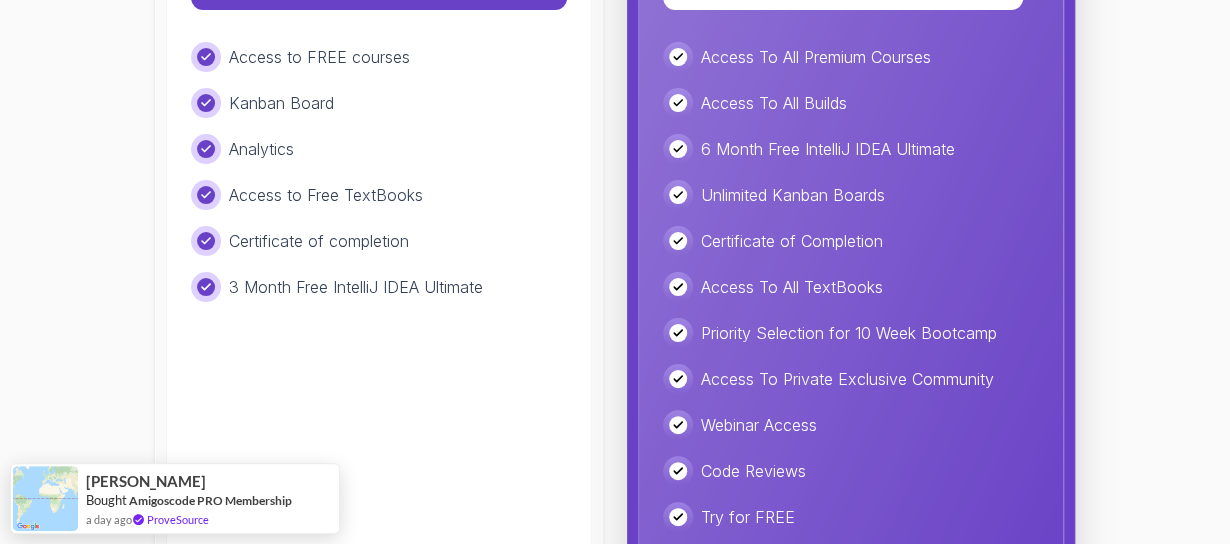 click on "Free Ideal for beginners exploring coding and learning the basics for free. $ 0 Monthly Continue with Free plan Access to FREE courses Kanban Board Analytics Access to Free TextBooks Certificate of completion 3 Month Free IntelliJ IDEA Ultimate" at bounding box center (379, 177) 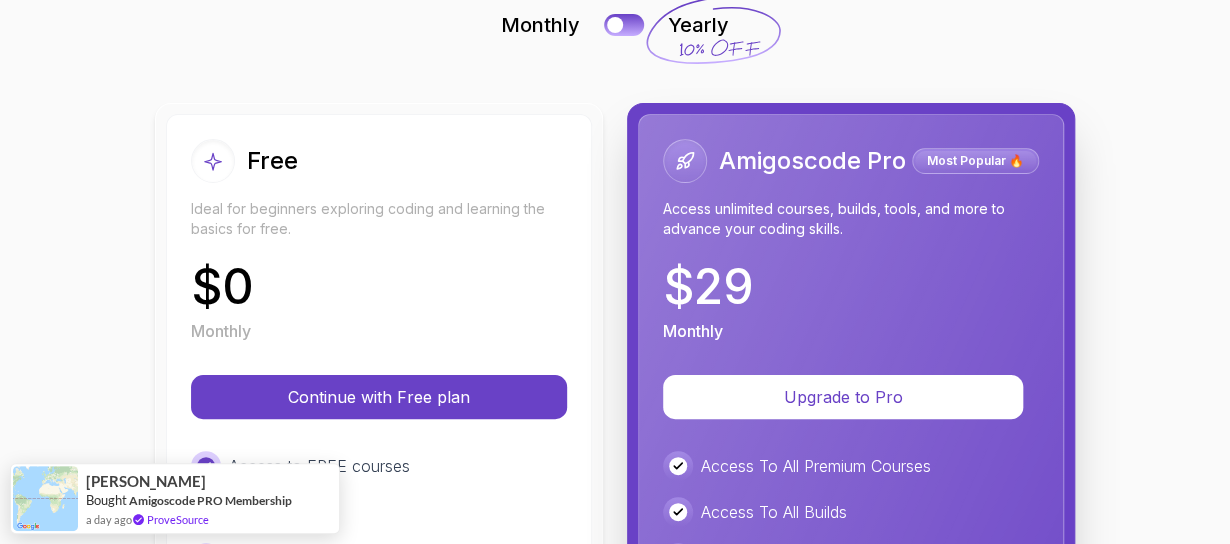 scroll, scrollTop: 252, scrollLeft: 0, axis: vertical 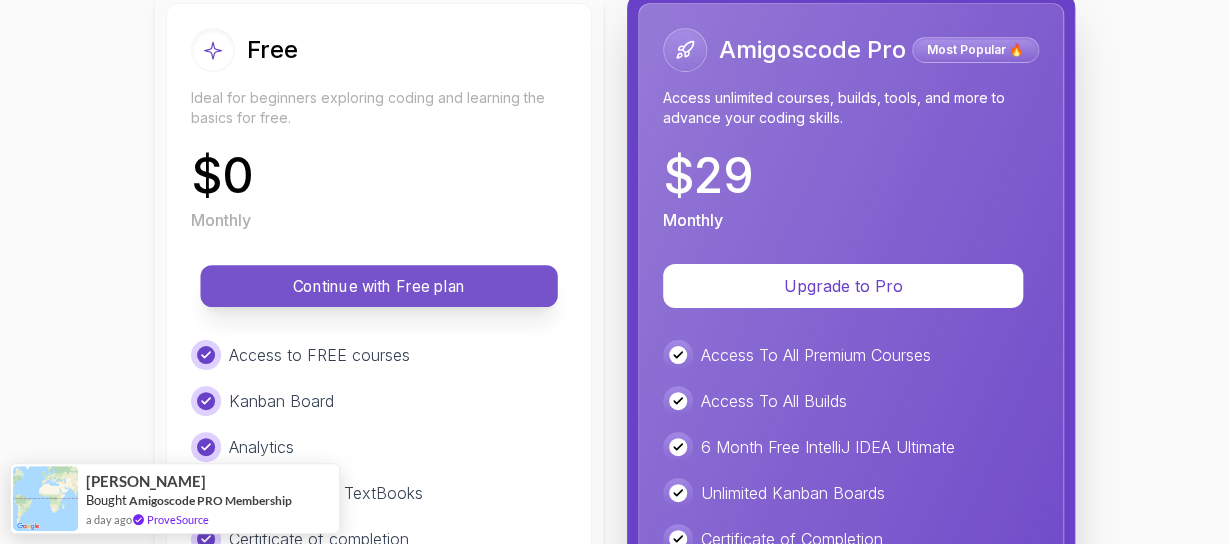 click on "Continue with Free plan" at bounding box center [379, 286] 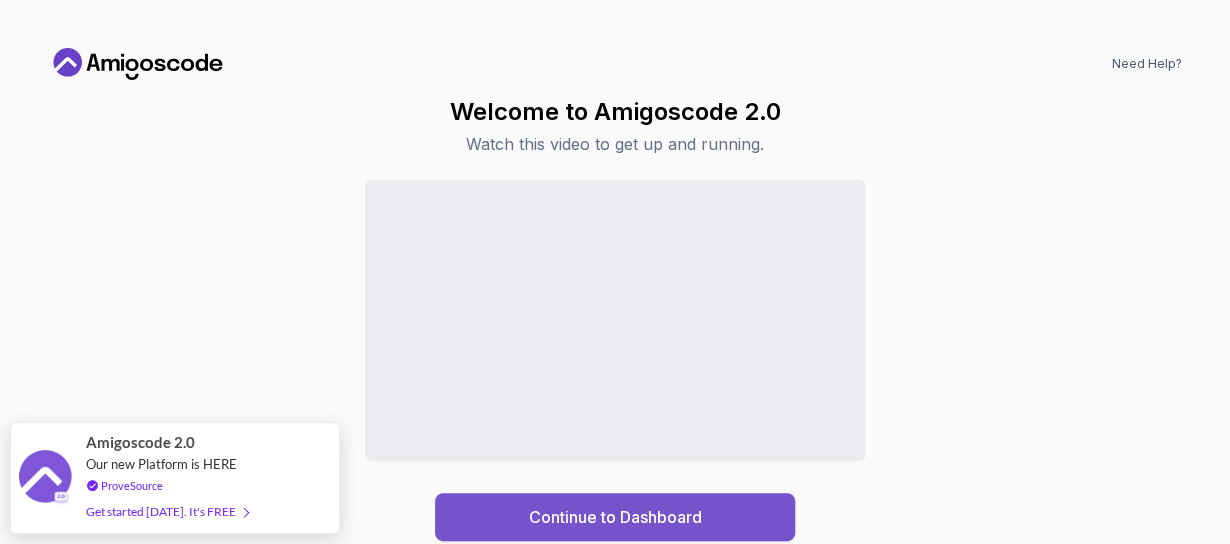 click on "Continue to Dashboard" at bounding box center [615, 517] 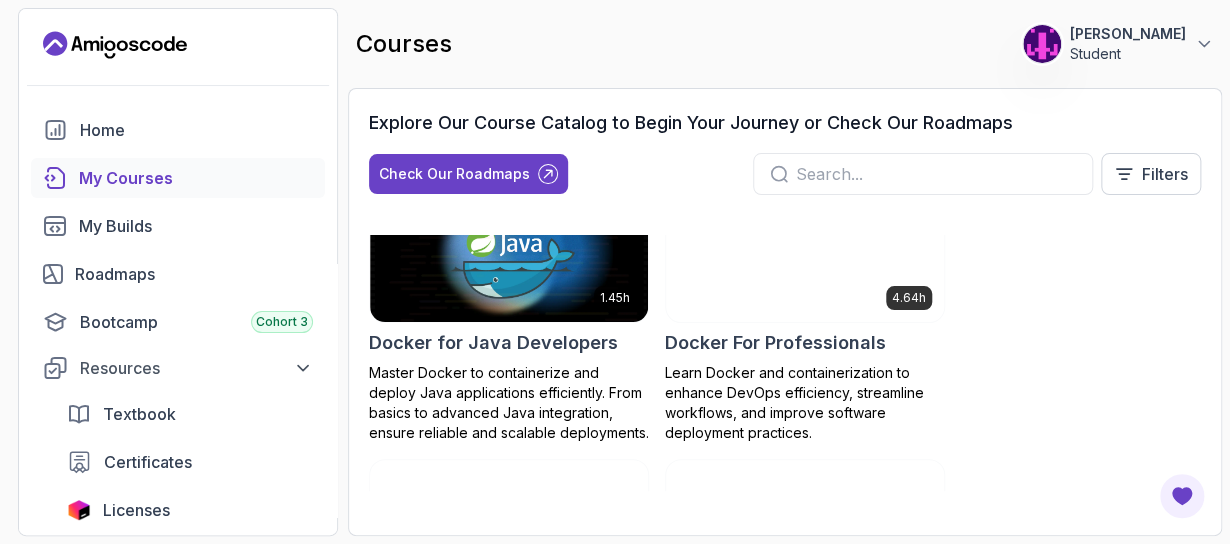 scroll, scrollTop: 0, scrollLeft: 0, axis: both 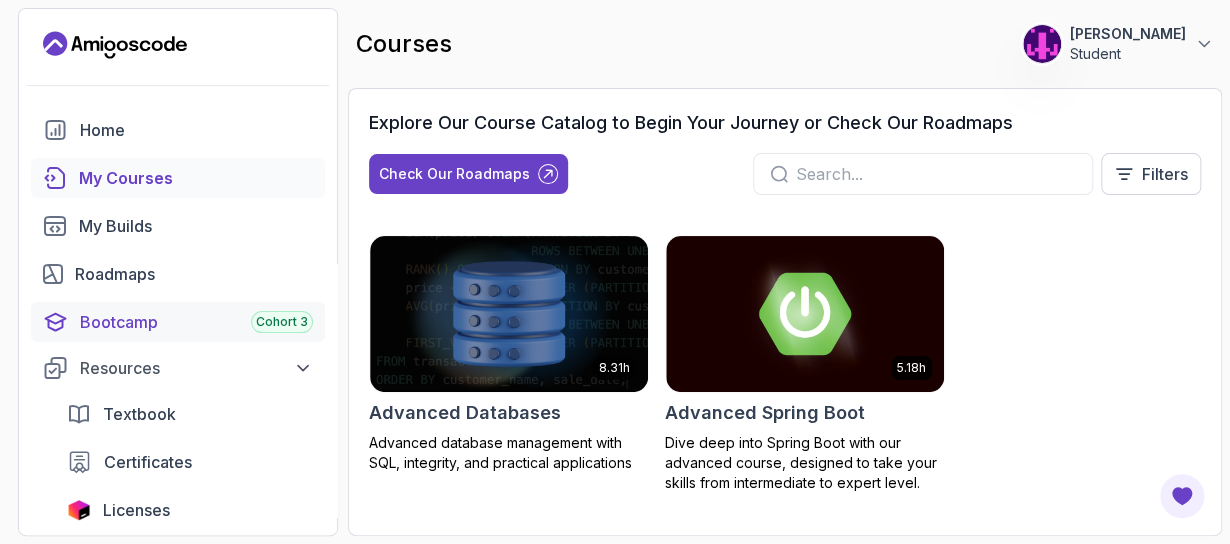 click on "Bootcamp Cohort 3" at bounding box center [196, 322] 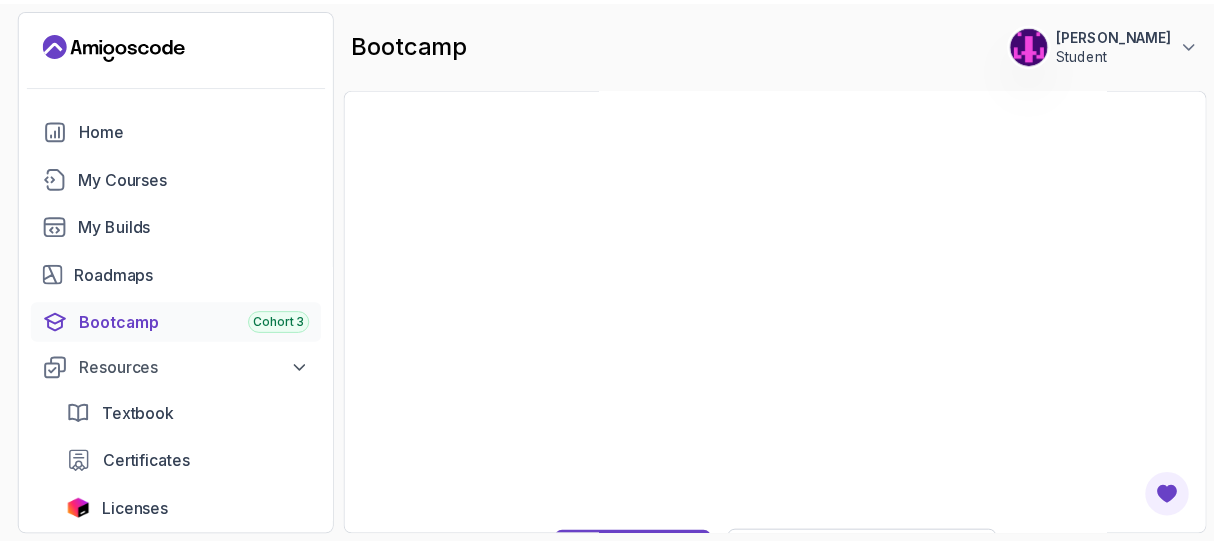 scroll, scrollTop: 93, scrollLeft: 0, axis: vertical 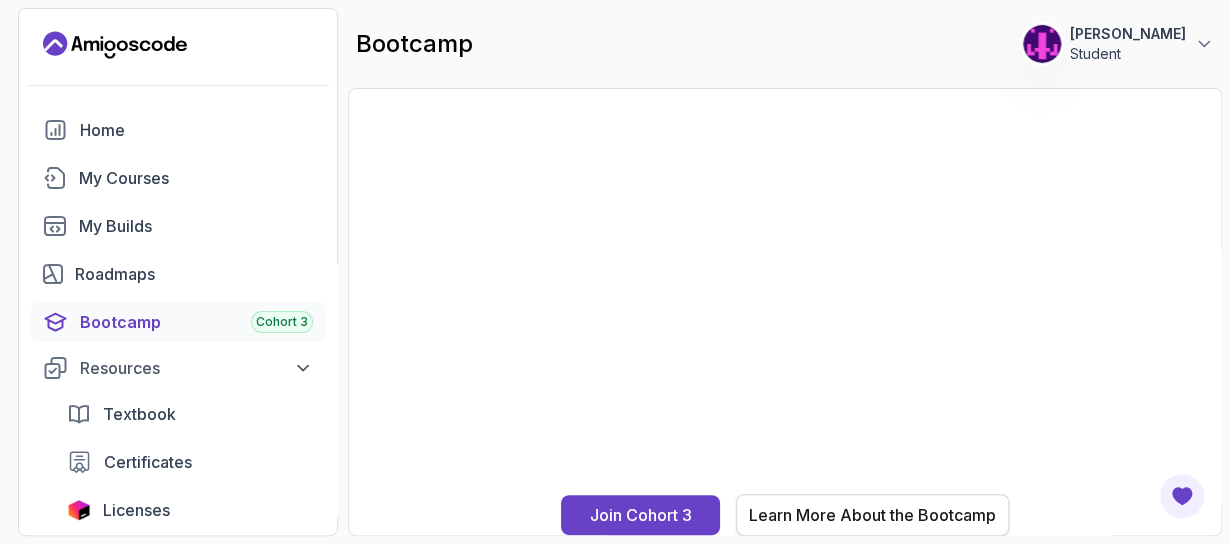 click on "Learn More About the Bootcamp" at bounding box center [872, 515] 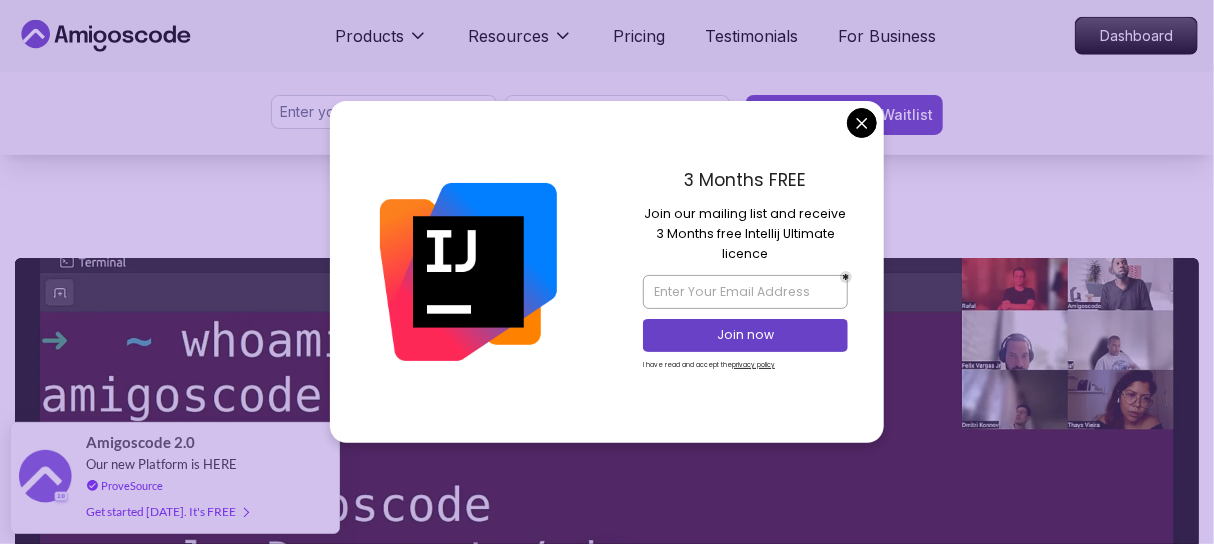 scroll, scrollTop: 836, scrollLeft: 0, axis: vertical 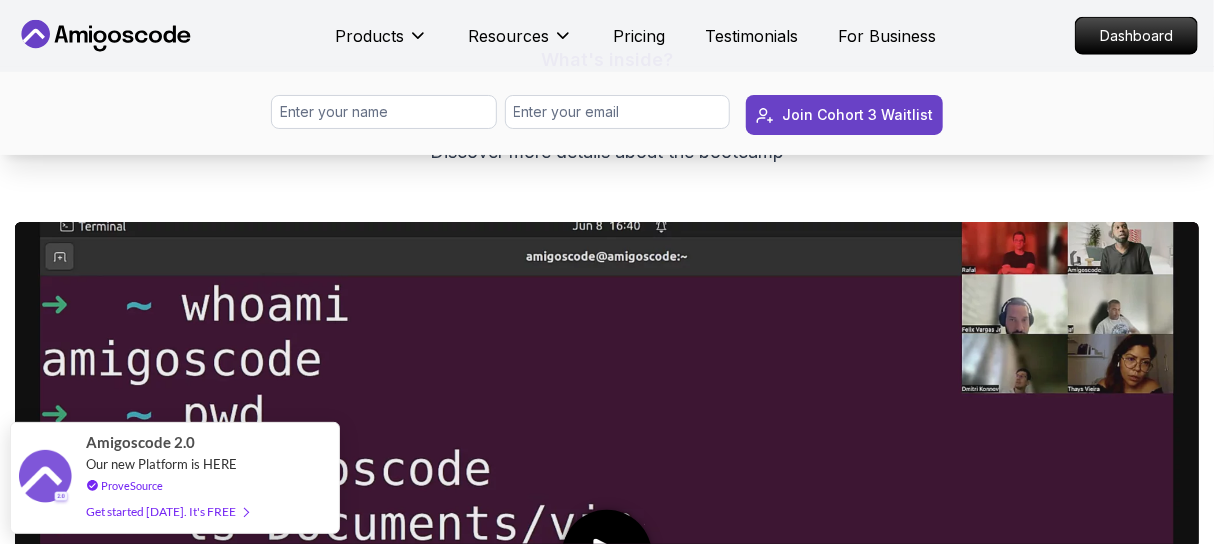 click on "Products Resources Pricing Testimonials For Business Dashboard Products Resources Pricing Testimonials For Business Dashboard Join Cohort 3 Waitlist 10 Week  Bootcamp Are you ready to embark on an immersive coding adventure that will transform you into a skilled full-stack developer in just 10 weeks? Join Waitlist Now! Join Cohort 3 Waitlist Join Cohort 3 Waitlist What's inside? Amigoscode 10 Weeks Bootcamp   Discover more details about the bootcamp 10 Weeks Curriculum   Discover a detailed curriculum that guides you through key concepts and practical tasks. 01 Brainstorming Ideas / Understanding the Agile Process / Product Requirement Document Welcome Team Formation Projects Brainstorming Session Agile & Product Requirement Document (PRD) Live Session Open Office Information 01 02 System Design Database Design Entity Relationship Diagram (ERD) Live Session Database Design Implementation API Design Implementation 02 3-6 BackEnd Develoment Linux, Git & Github Live Session Peer Review and Collaboration 3-6 7 7" at bounding box center (607, 4570) 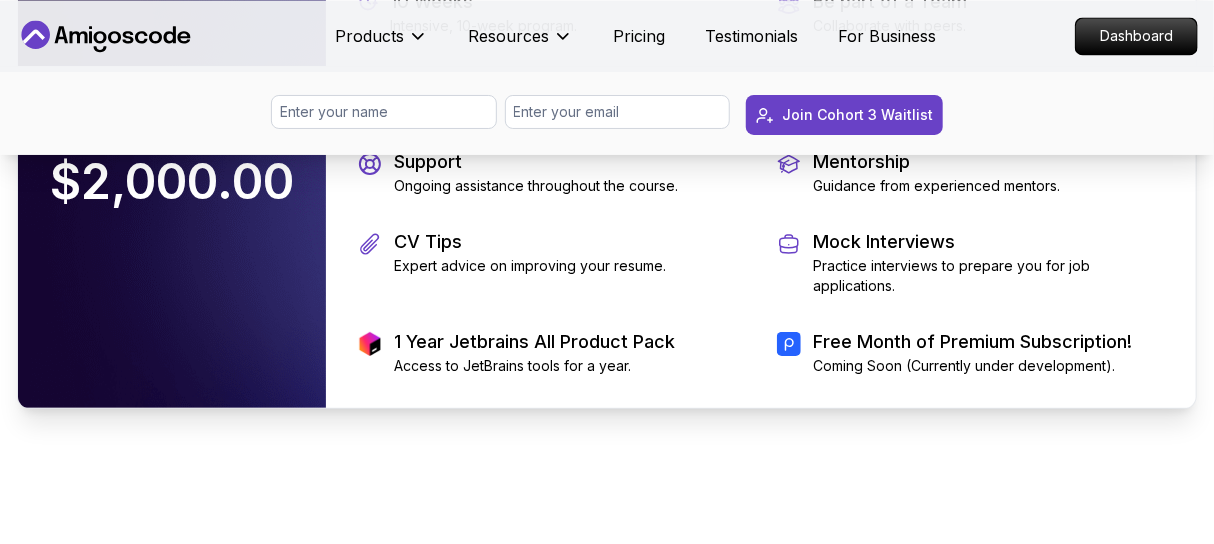 scroll, scrollTop: 4652, scrollLeft: 0, axis: vertical 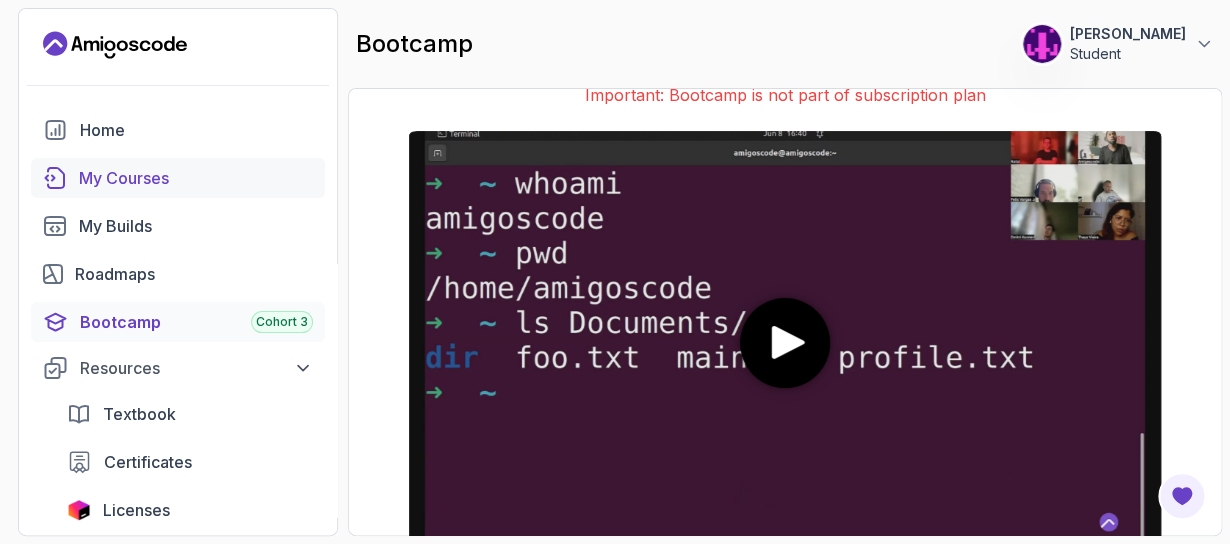 click on "My Courses" at bounding box center (196, 178) 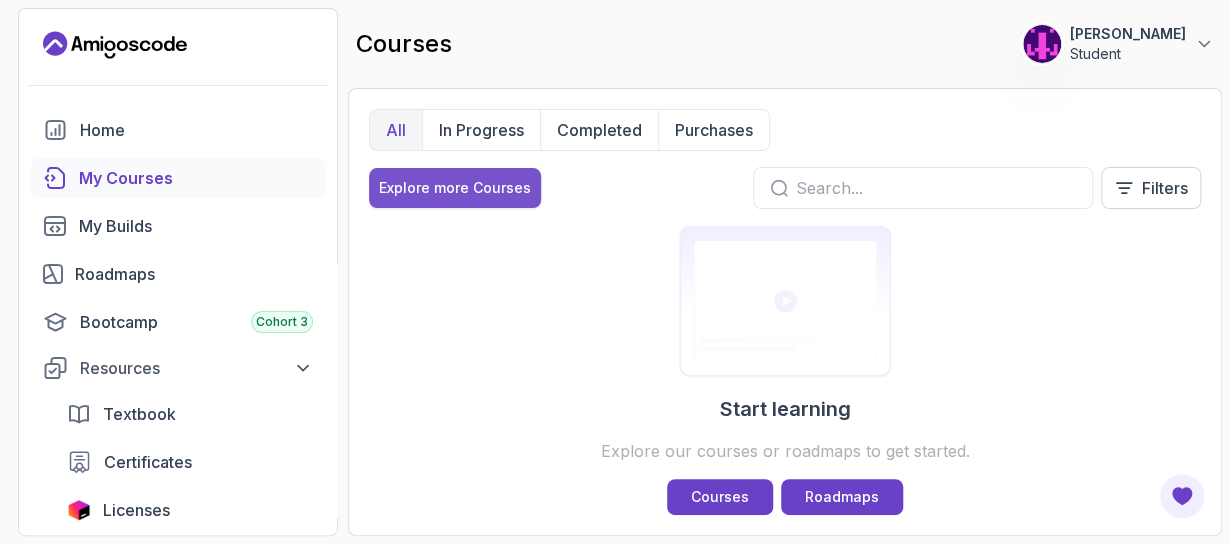click on "Explore more Courses" at bounding box center (455, 188) 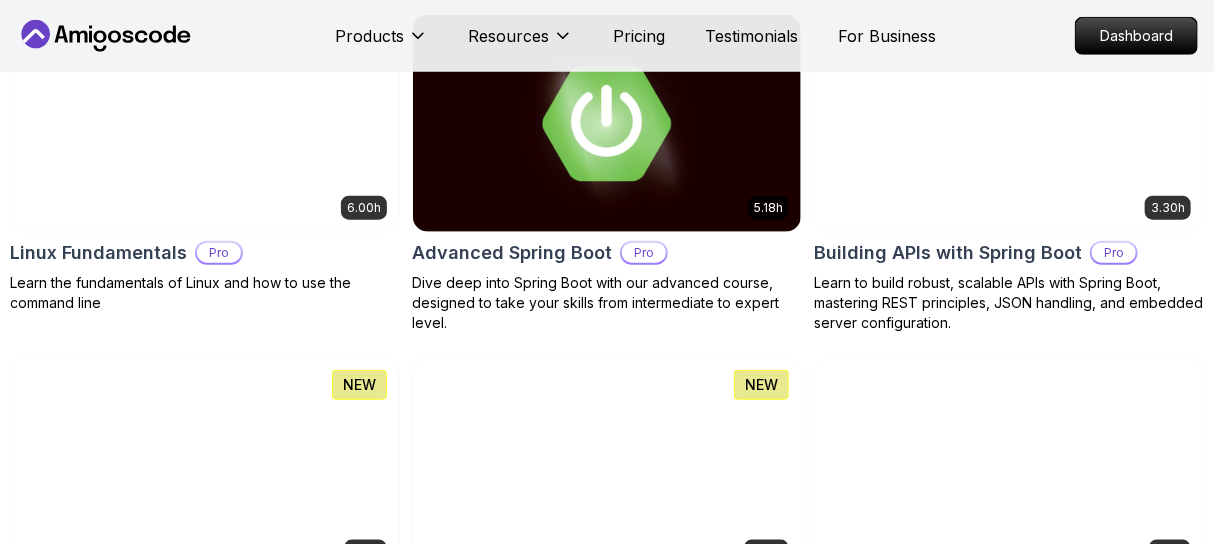 scroll, scrollTop: 688, scrollLeft: 0, axis: vertical 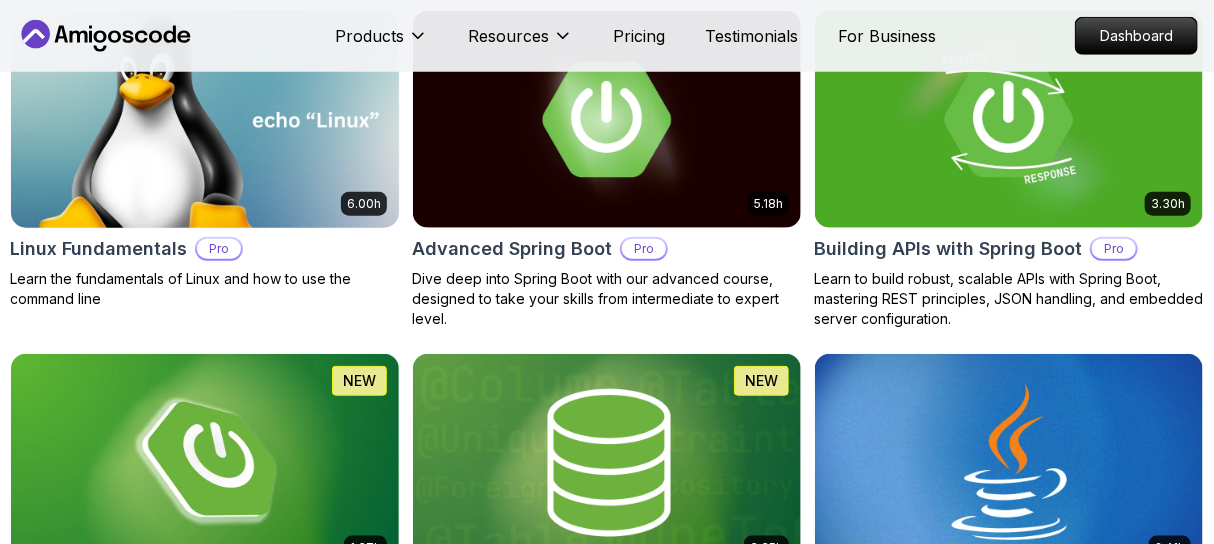 click at bounding box center [204, 120] 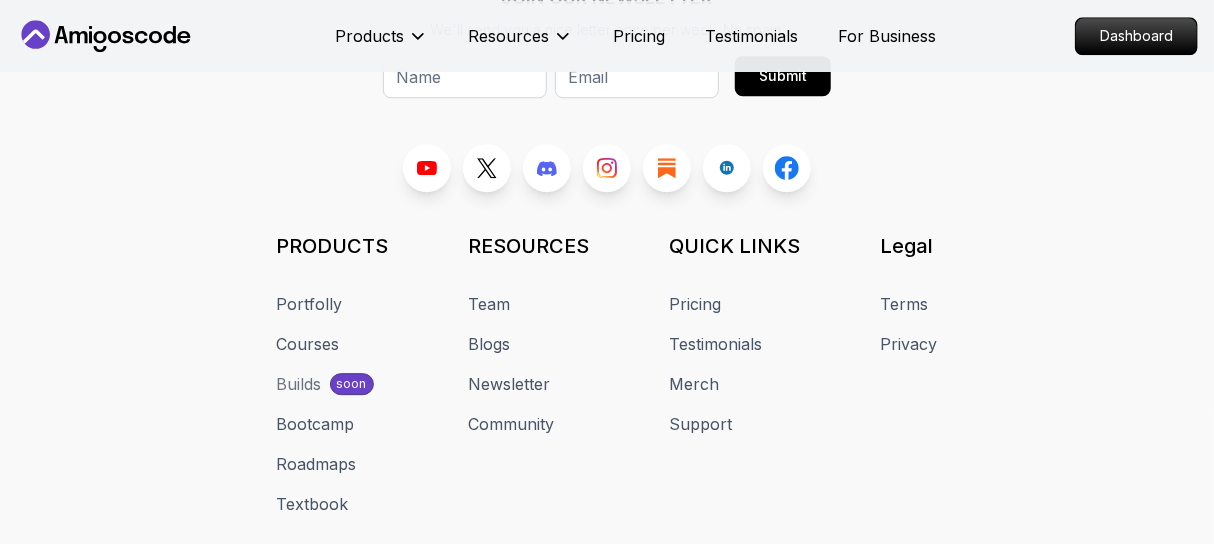 scroll, scrollTop: 8294, scrollLeft: 0, axis: vertical 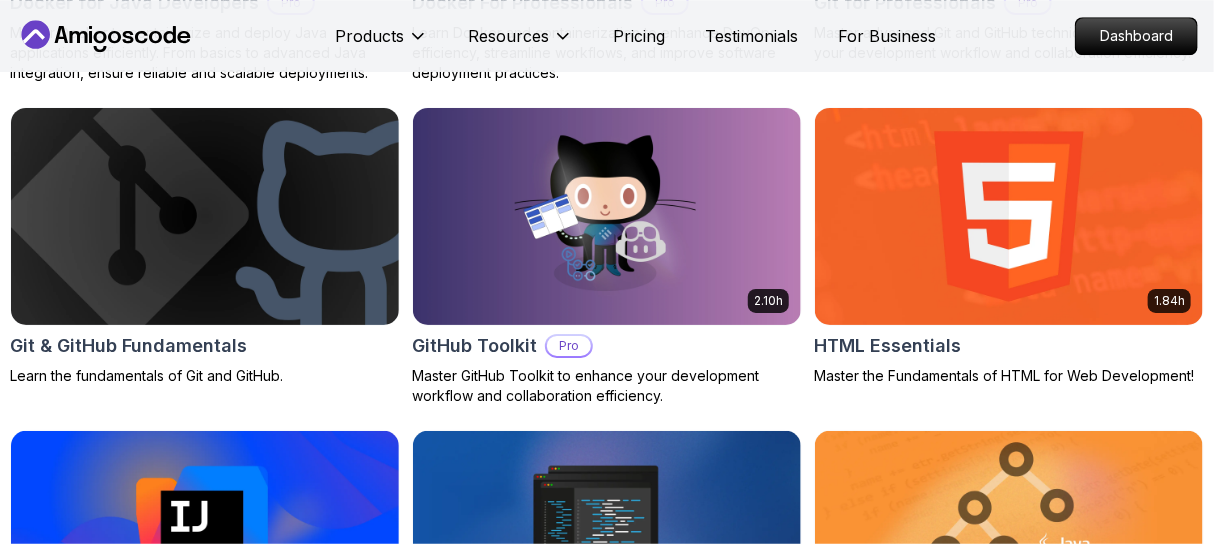 click at bounding box center [205, 216] 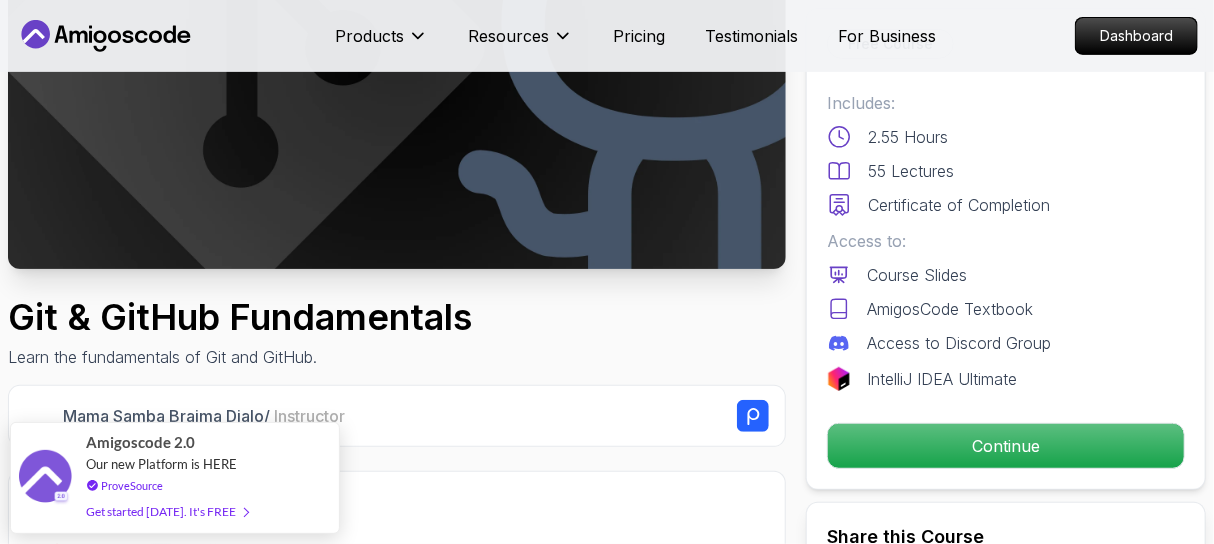 scroll, scrollTop: 290, scrollLeft: 0, axis: vertical 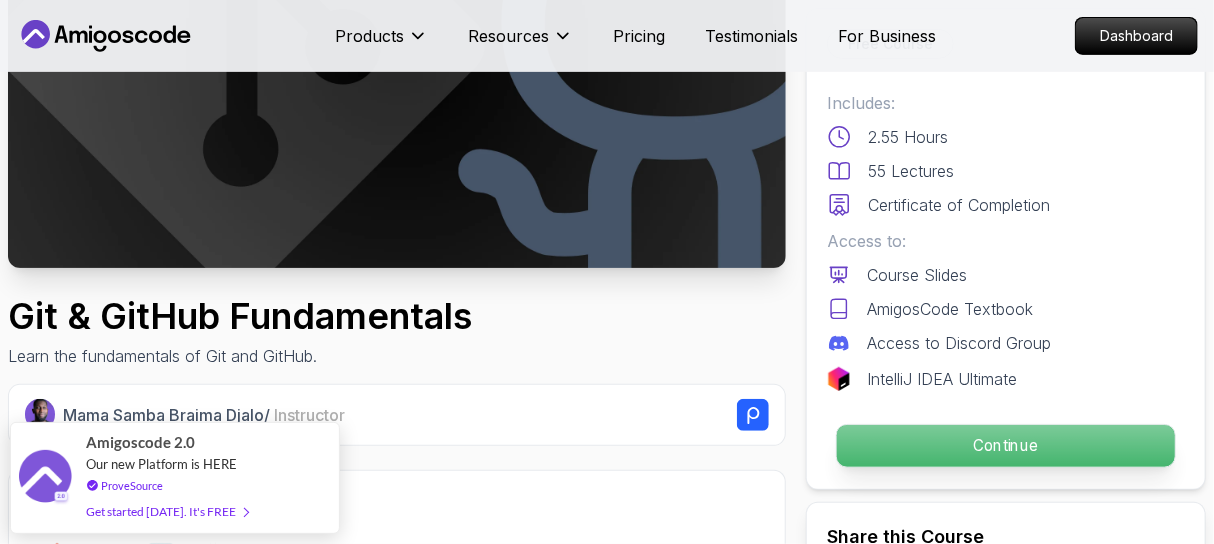 click on "Continue" at bounding box center (1006, 446) 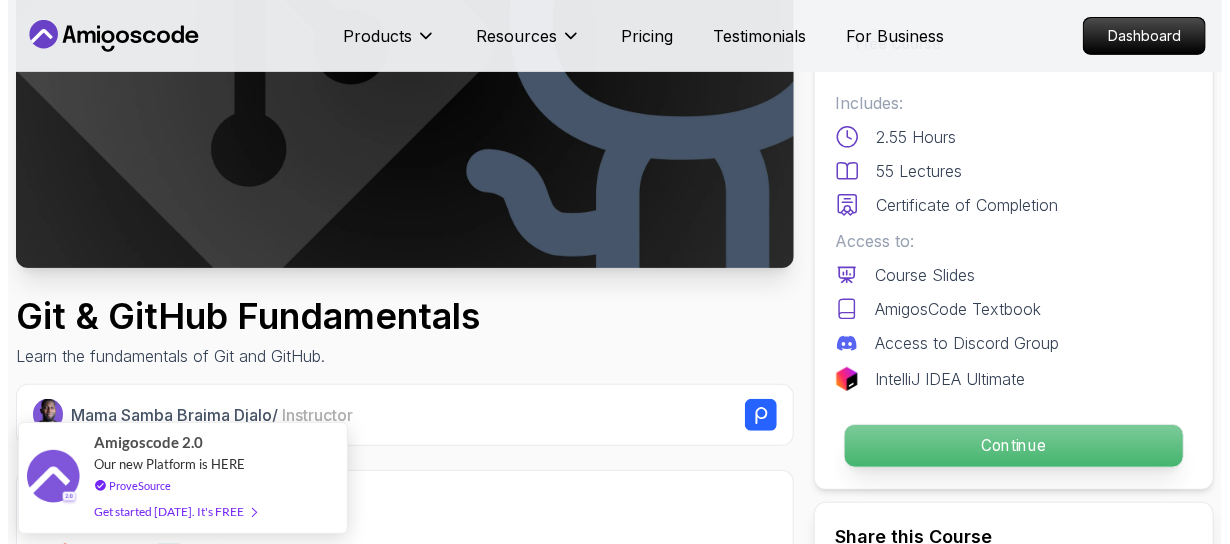 scroll, scrollTop: 0, scrollLeft: 0, axis: both 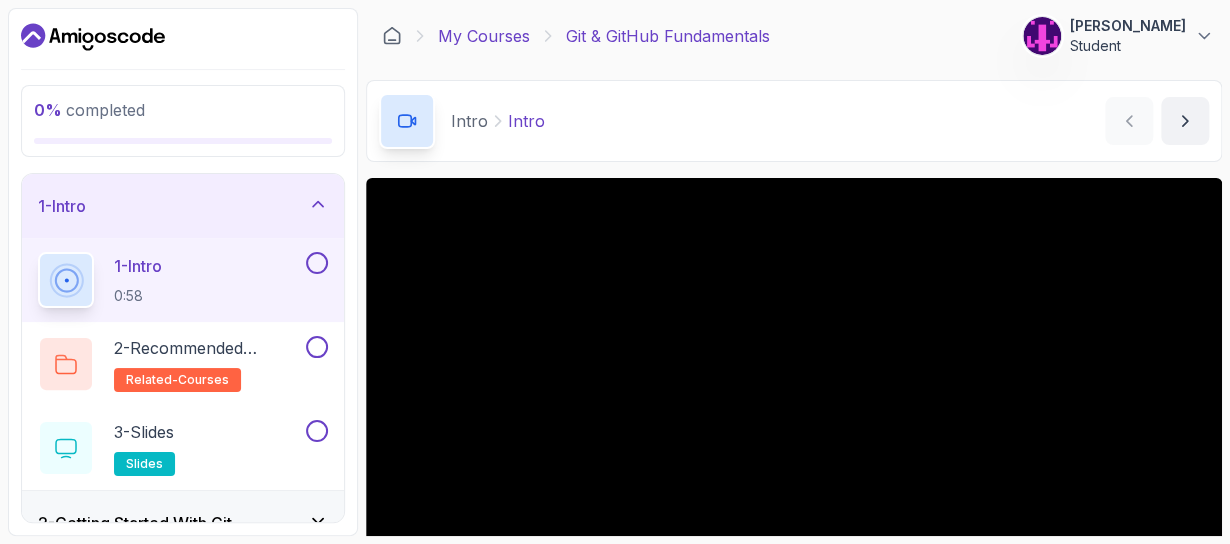 click on "My Courses" at bounding box center [484, 36] 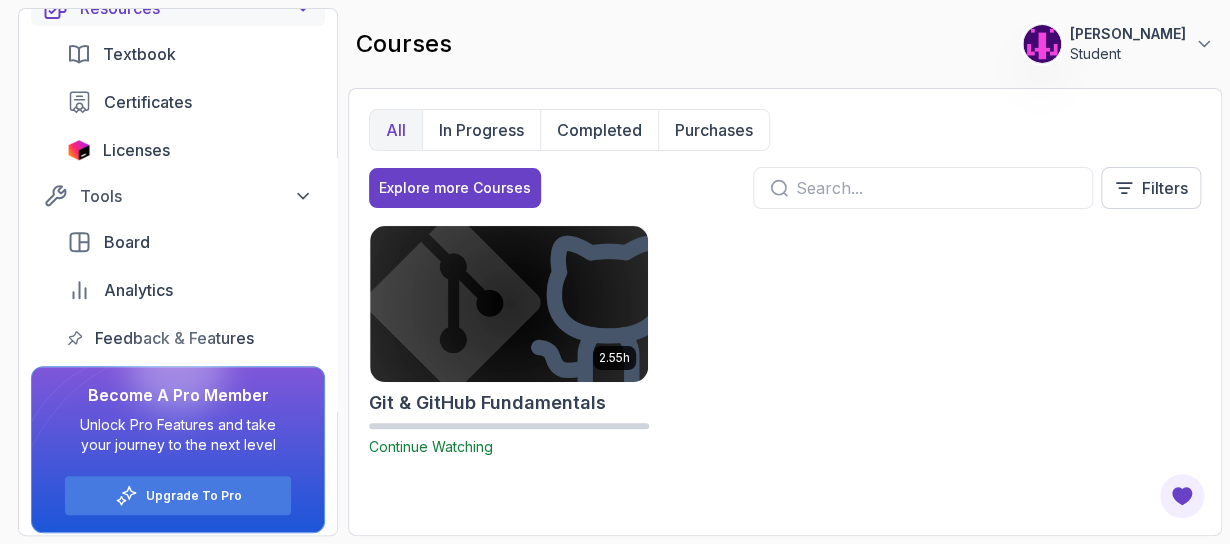 scroll, scrollTop: 369, scrollLeft: 0, axis: vertical 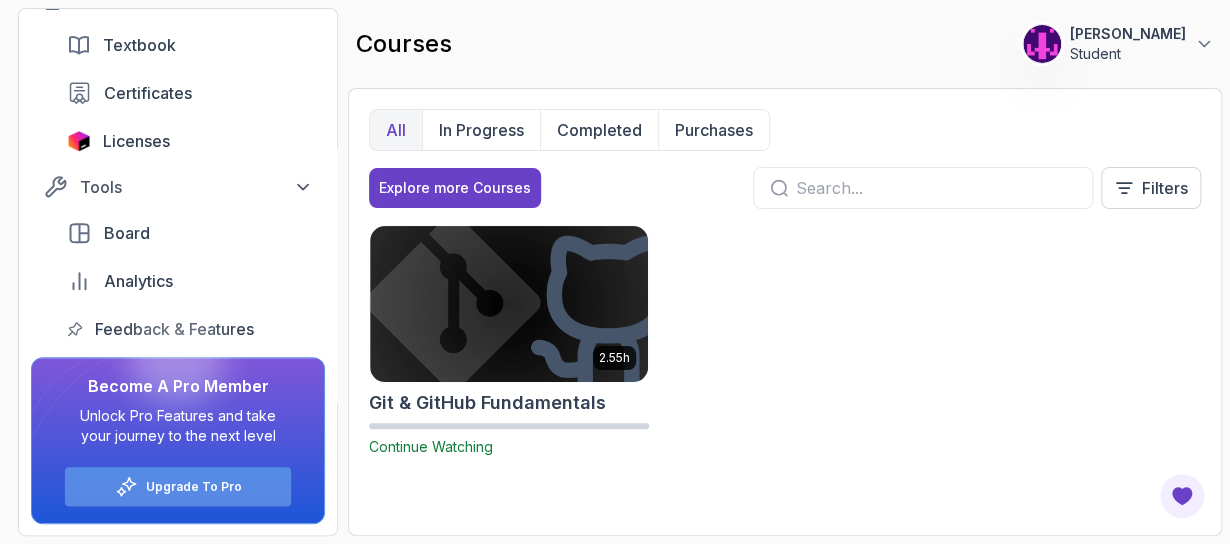 click on "Upgrade To Pro" at bounding box center [194, 487] 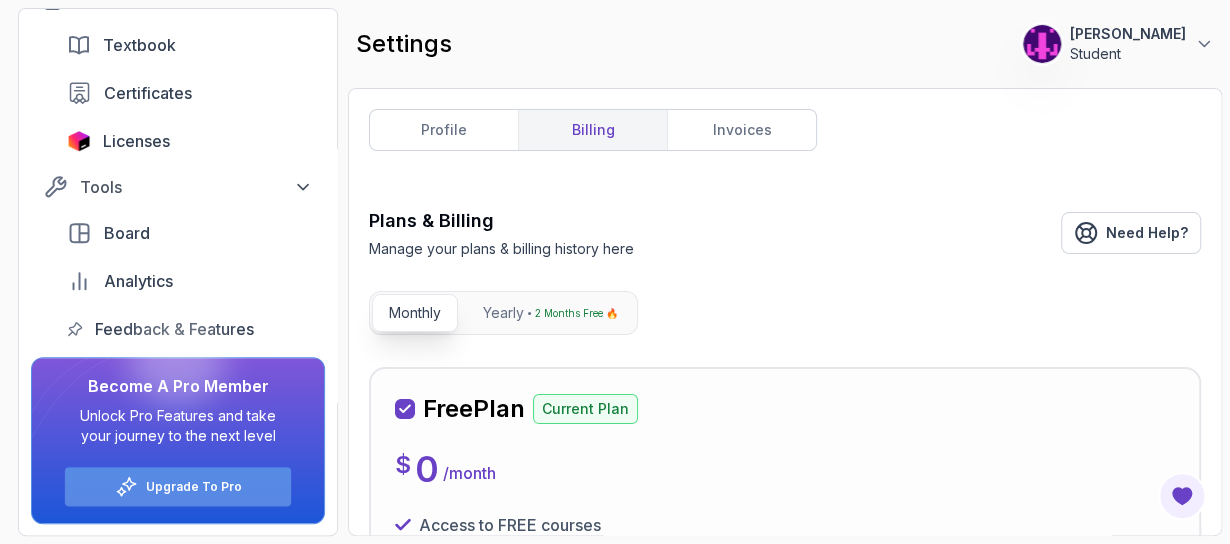 click on "Upgrade To Pro" at bounding box center [194, 487] 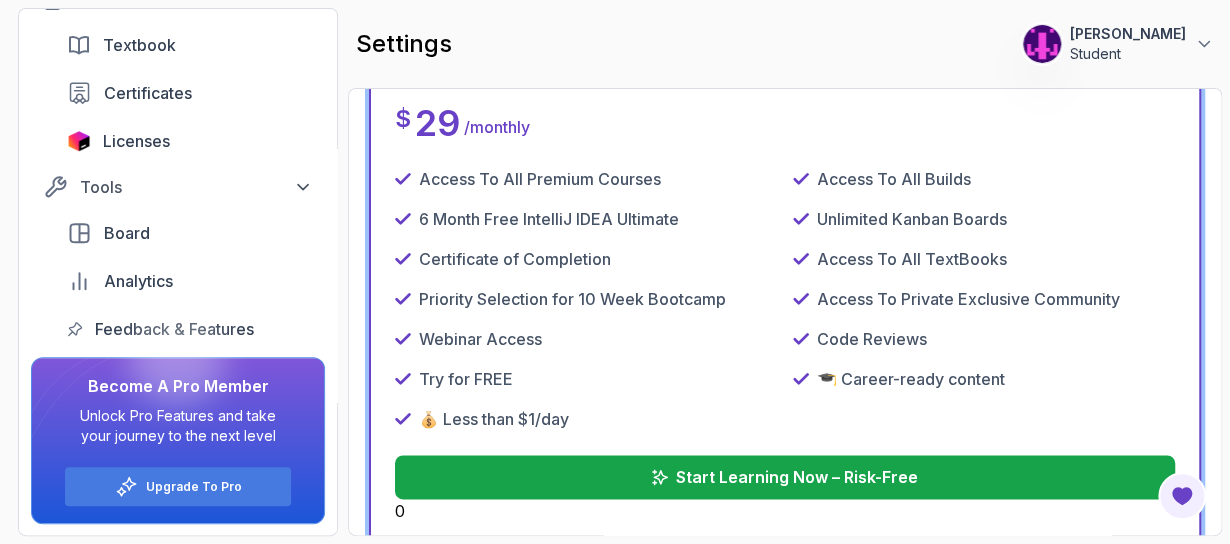 scroll, scrollTop: 828, scrollLeft: 0, axis: vertical 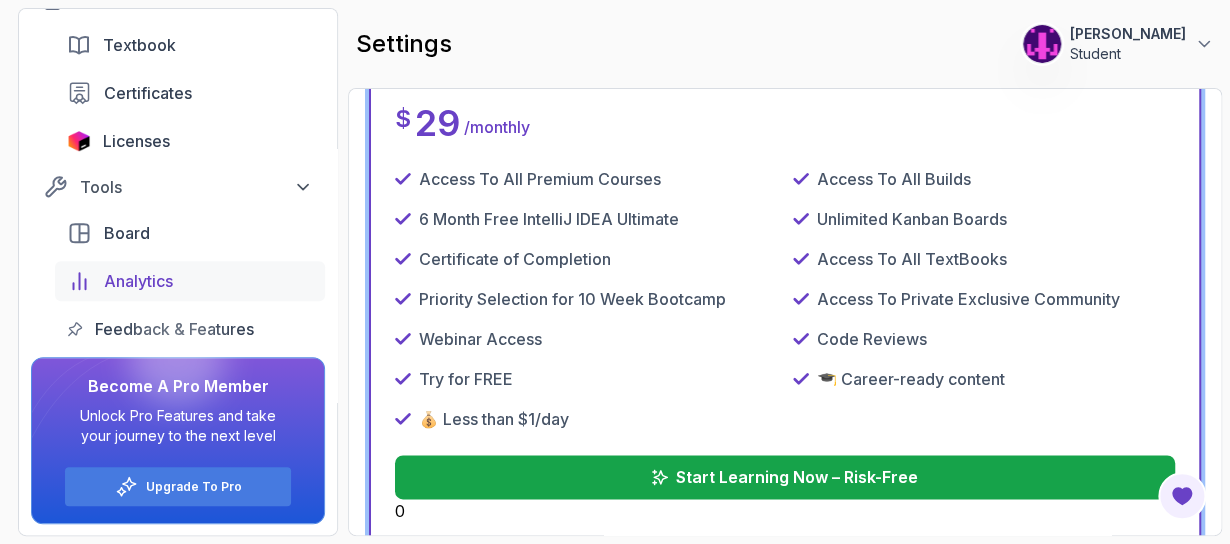 click on "Analytics" at bounding box center (138, 281) 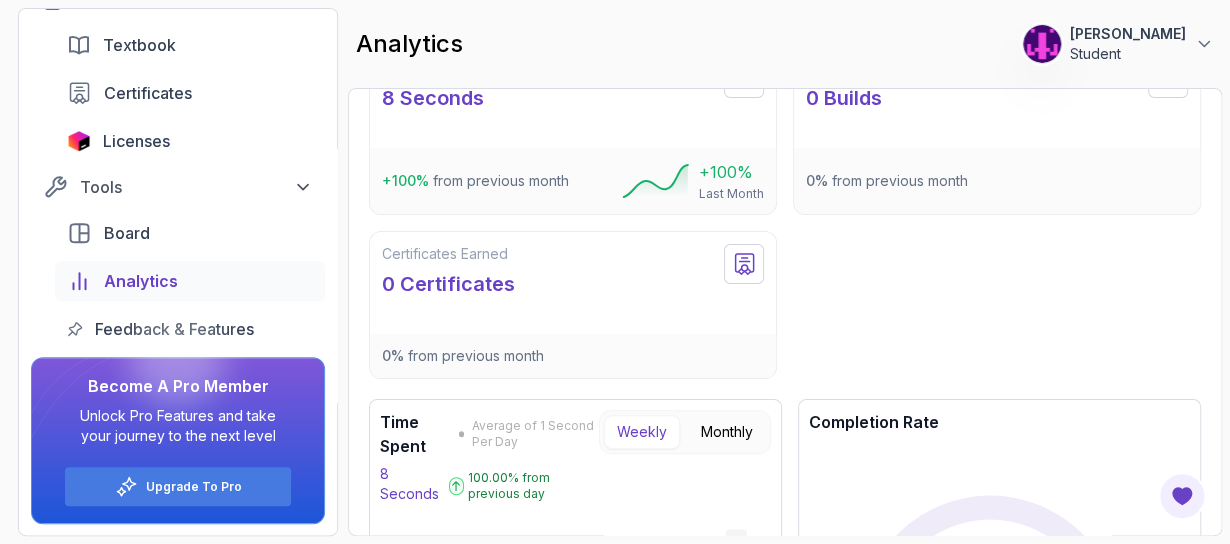scroll, scrollTop: 0, scrollLeft: 0, axis: both 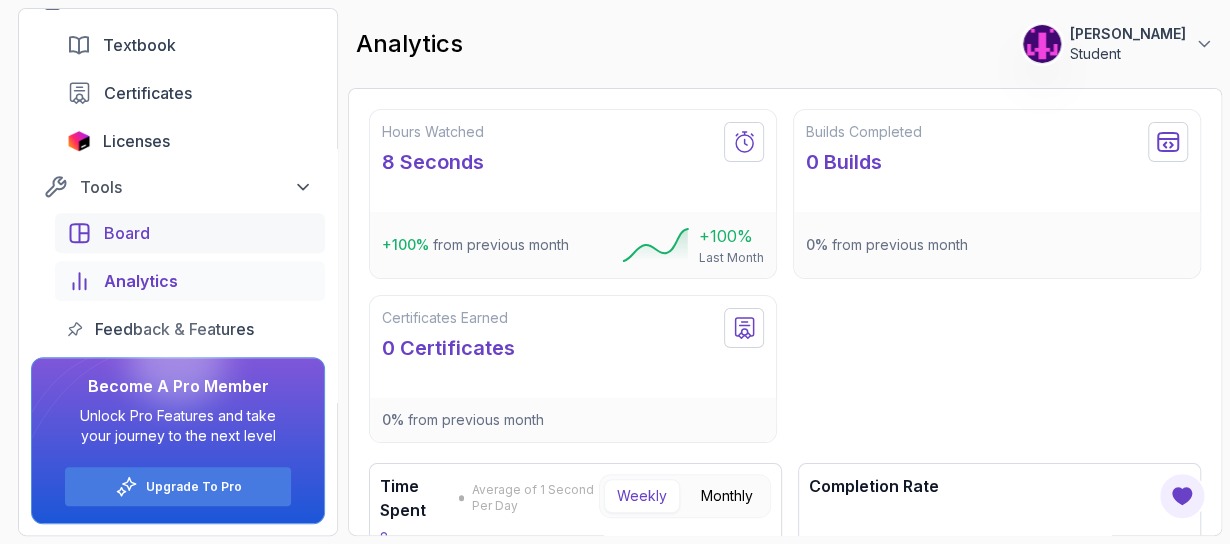 click on "Board" at bounding box center [208, 233] 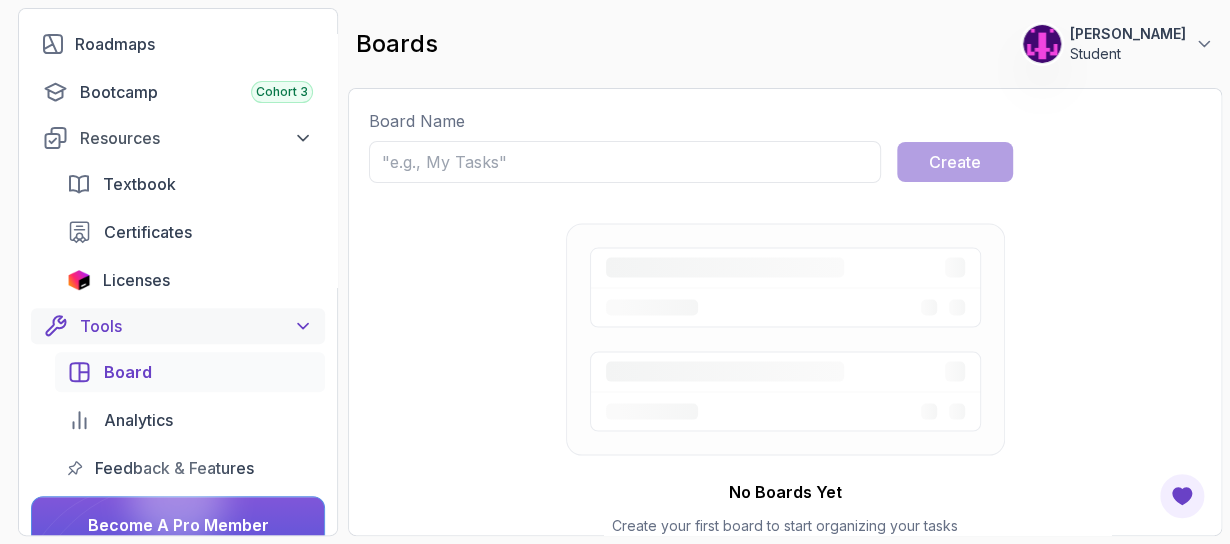 scroll, scrollTop: 229, scrollLeft: 0, axis: vertical 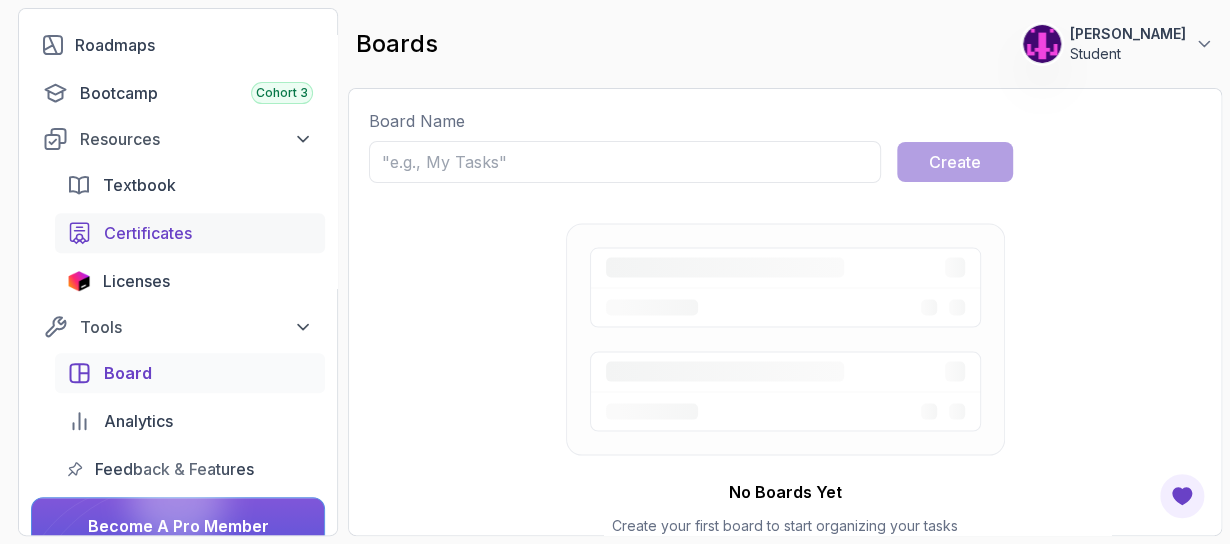 click on "Certificates" at bounding box center (148, 233) 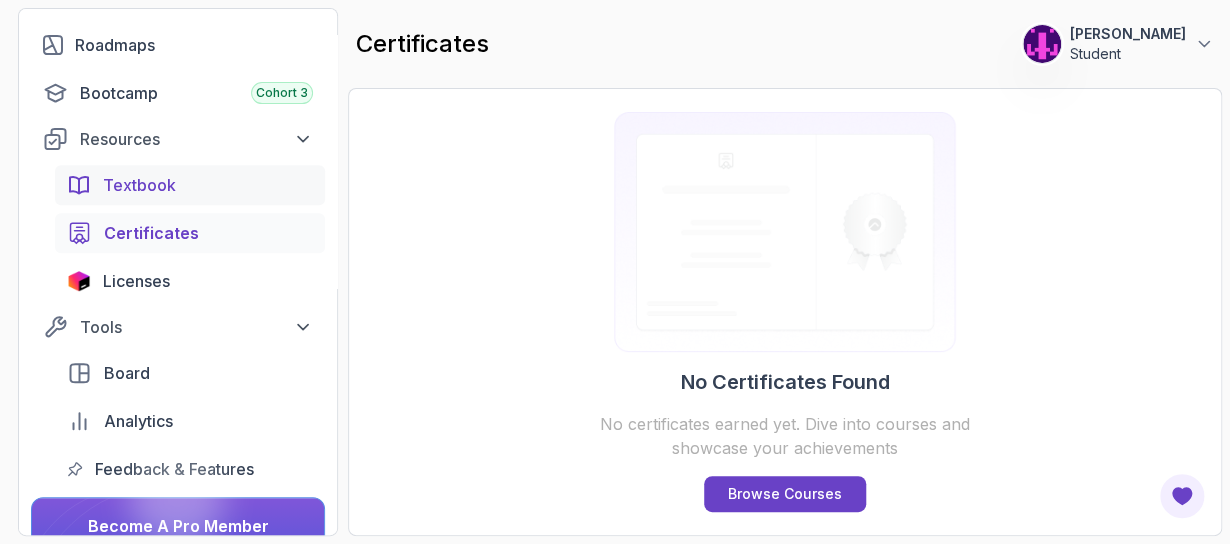 click on "Textbook" at bounding box center [190, 185] 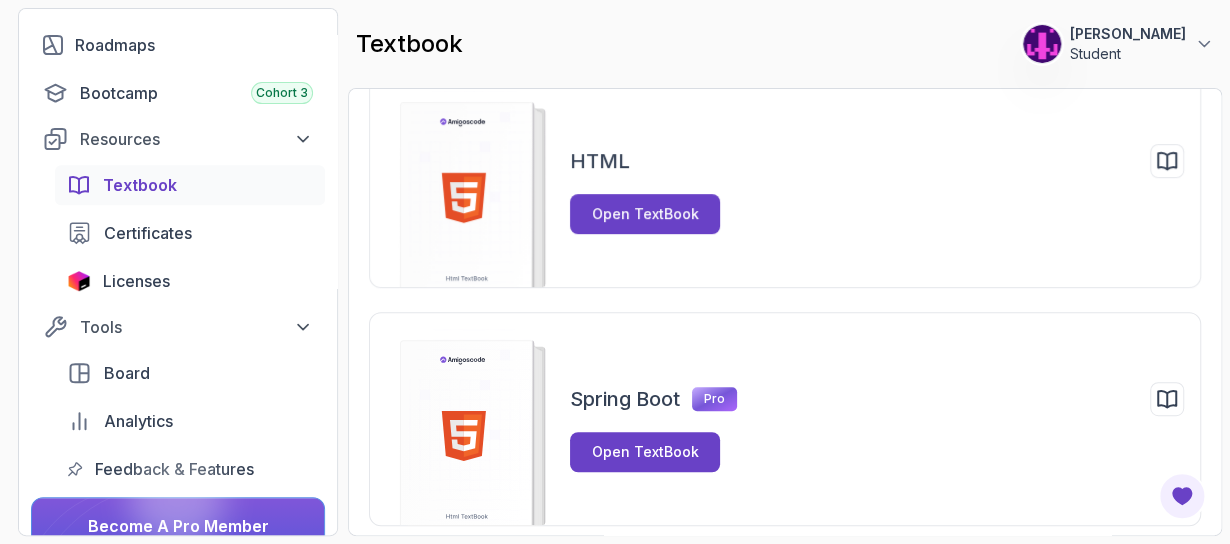 scroll, scrollTop: 326, scrollLeft: 0, axis: vertical 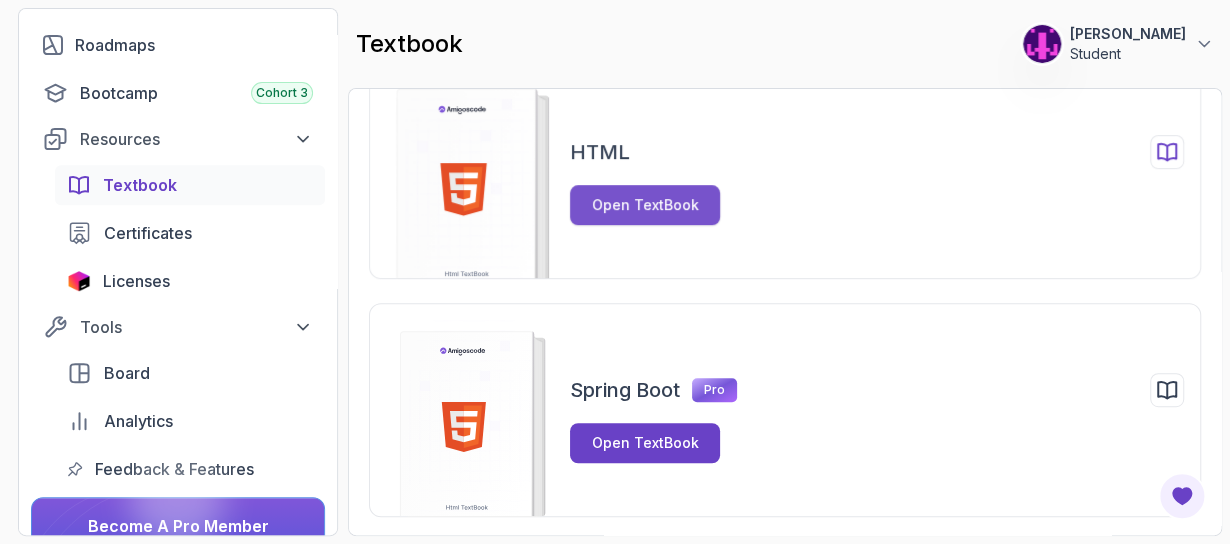click on "Open TextBook" at bounding box center (645, 205) 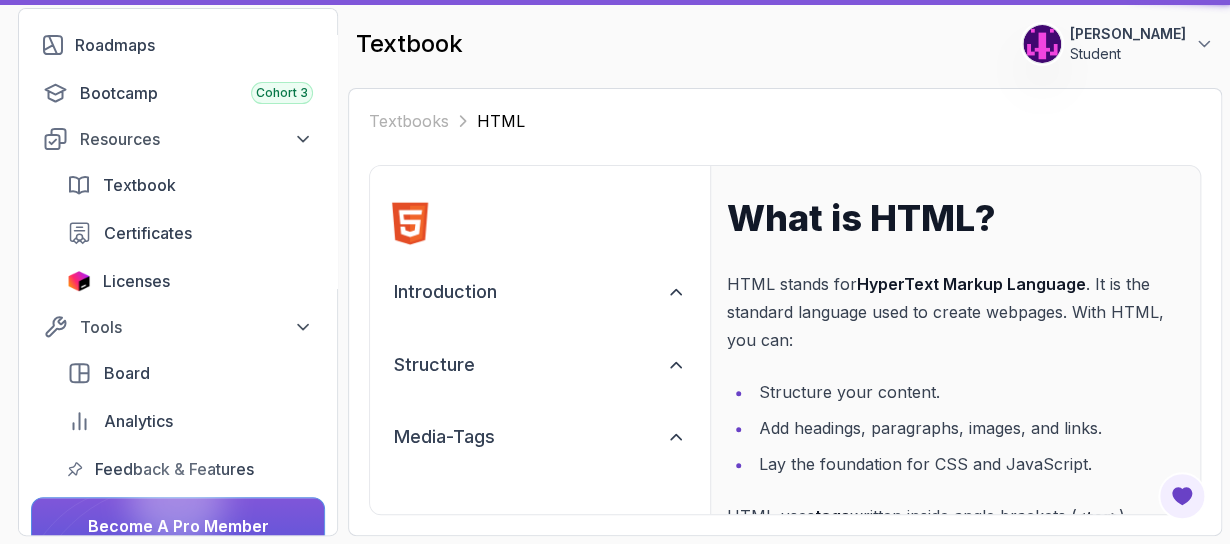 scroll, scrollTop: 0, scrollLeft: 0, axis: both 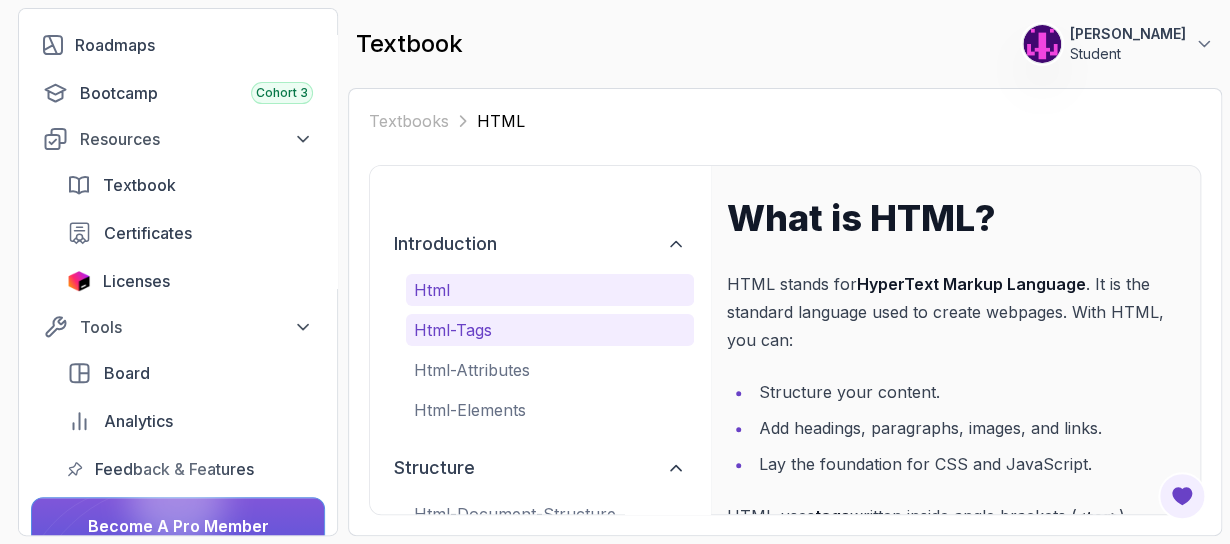click on "html-tags" at bounding box center (550, 330) 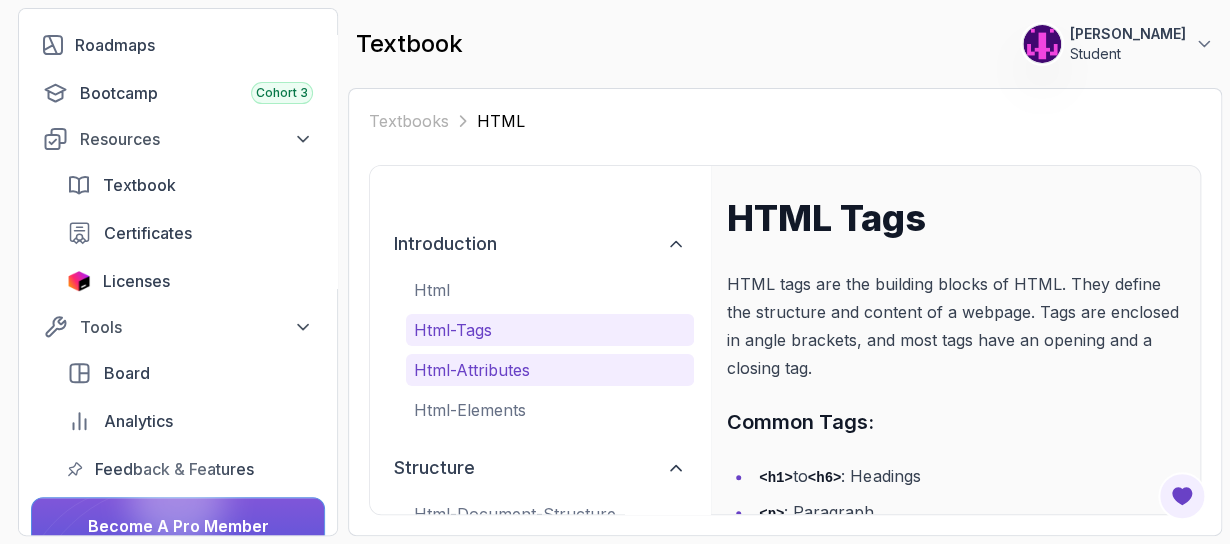 click on "html-attributes" at bounding box center [550, 370] 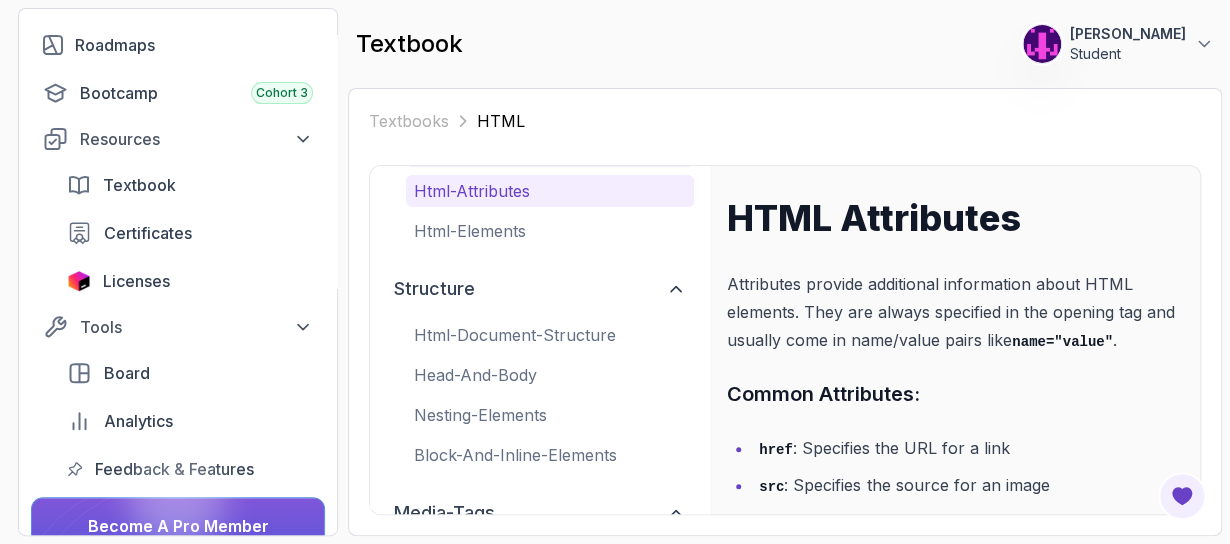 scroll, scrollTop: 391, scrollLeft: 0, axis: vertical 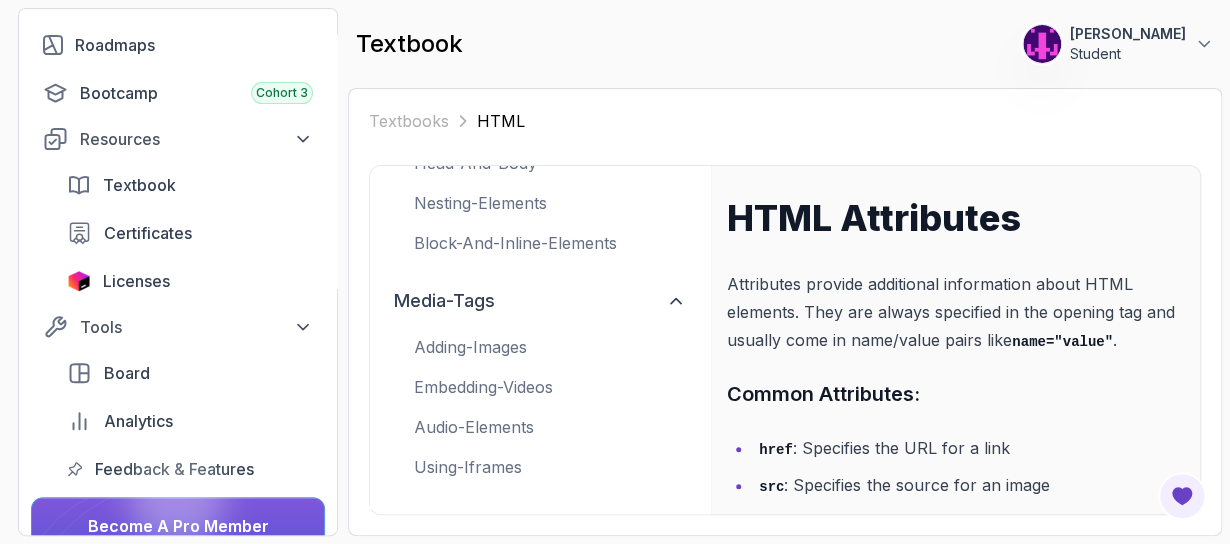 click on "adding-images" at bounding box center (550, 347) 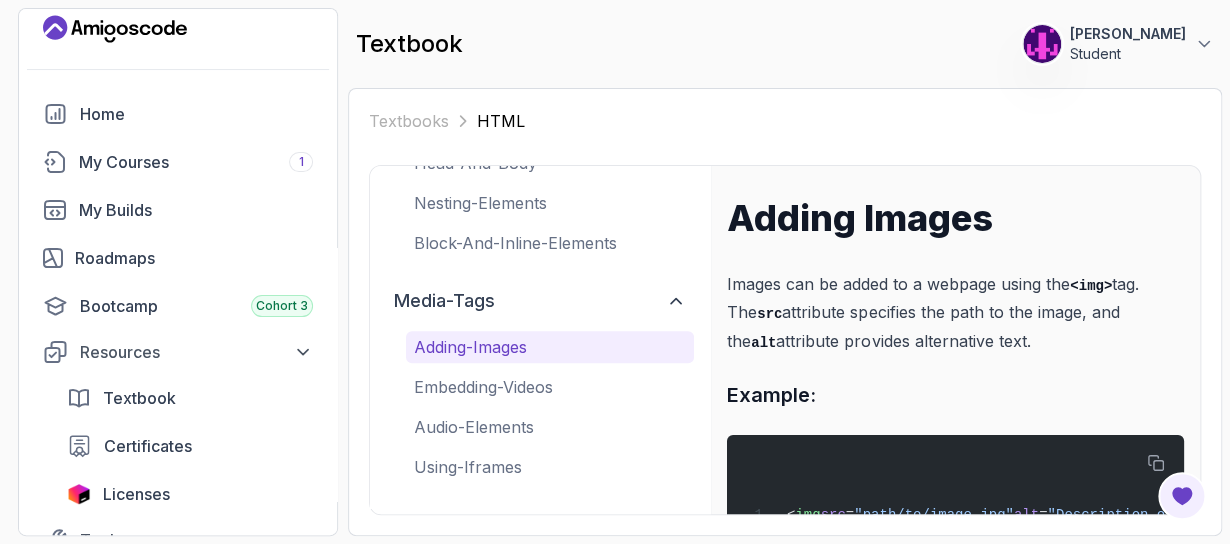 scroll, scrollTop: 0, scrollLeft: 0, axis: both 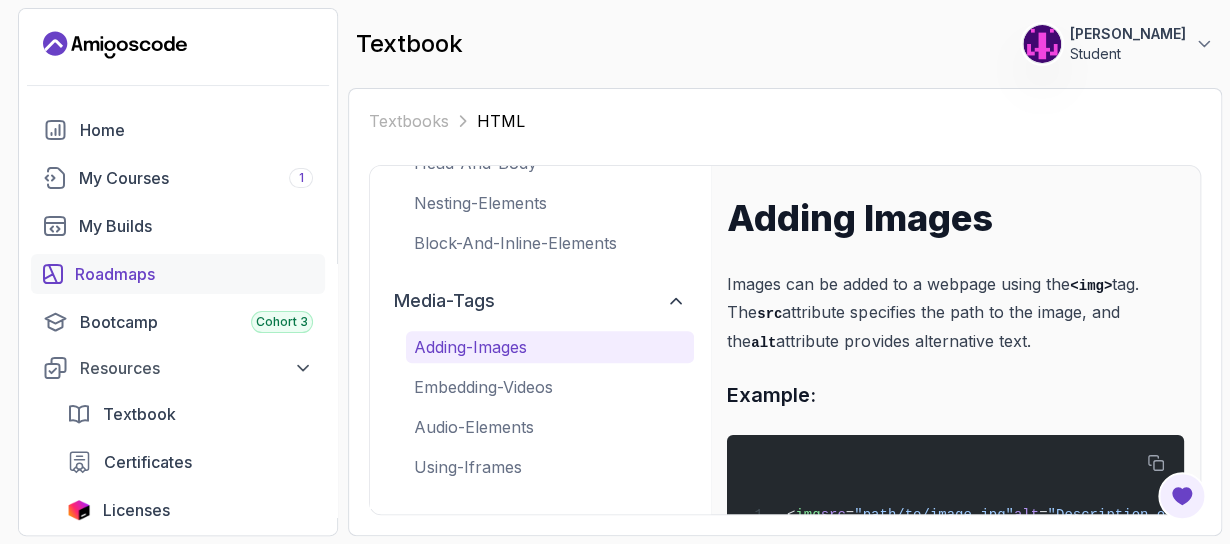 click on "Roadmaps" at bounding box center [194, 274] 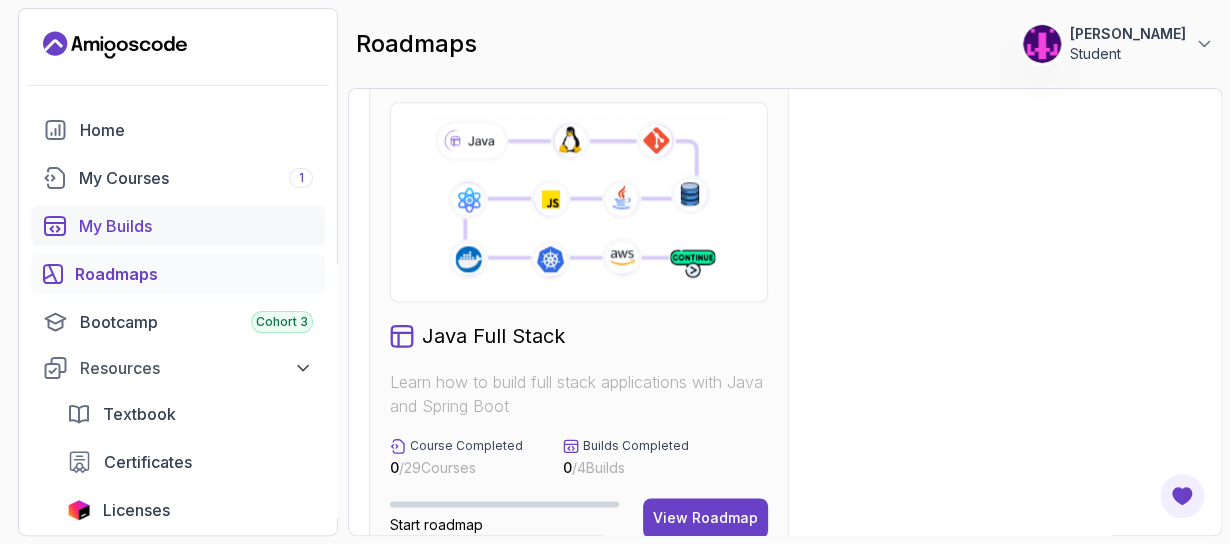 scroll, scrollTop: 1094, scrollLeft: 0, axis: vertical 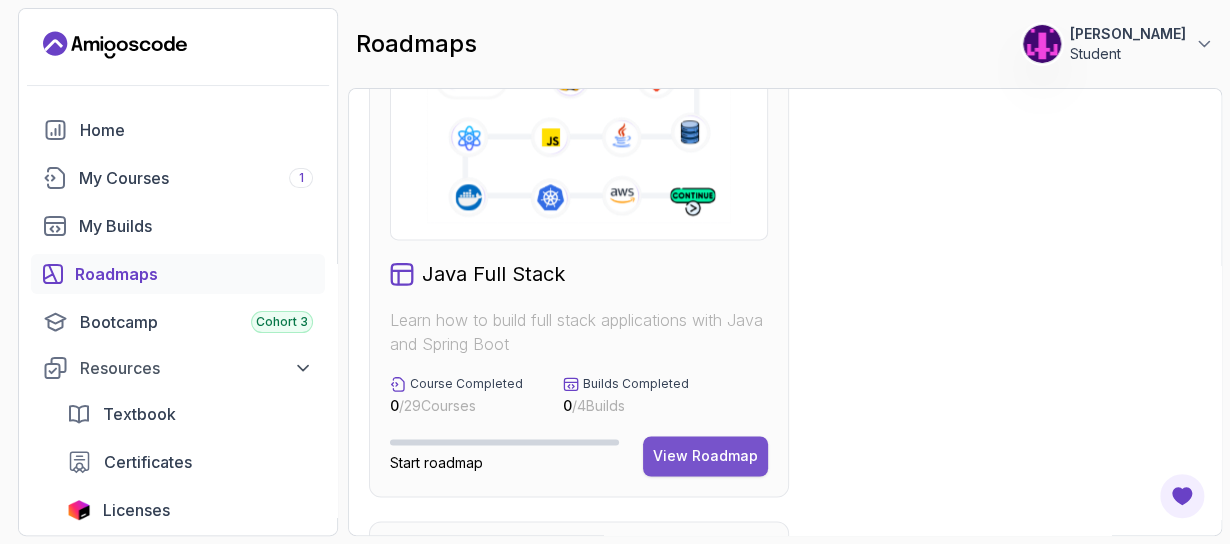 click on "View Roadmap" at bounding box center [705, 456] 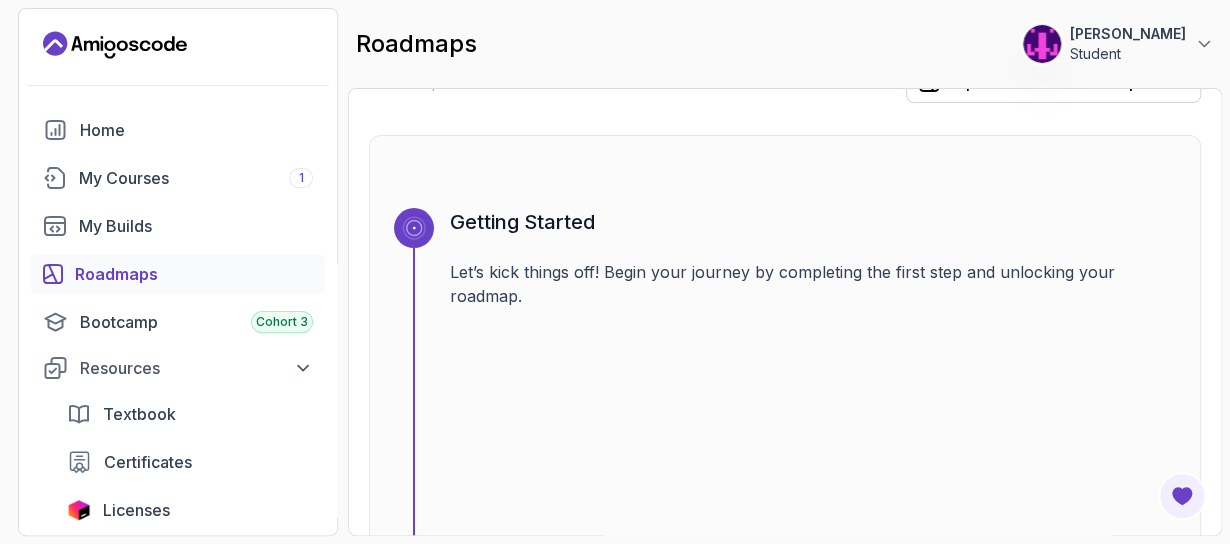 scroll, scrollTop: 0, scrollLeft: 0, axis: both 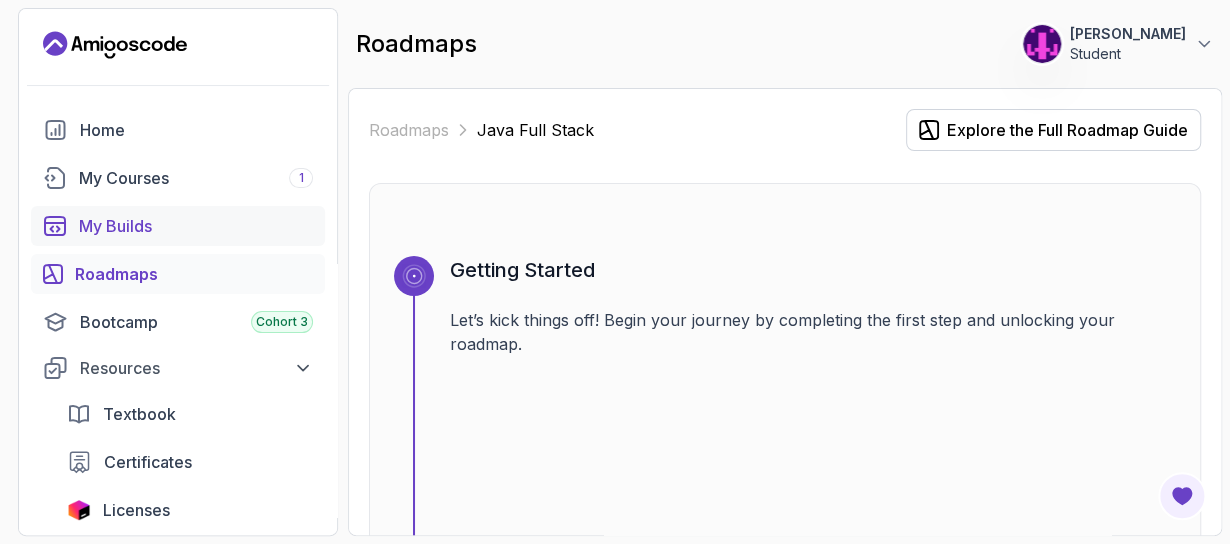 click on "My Builds" at bounding box center [196, 226] 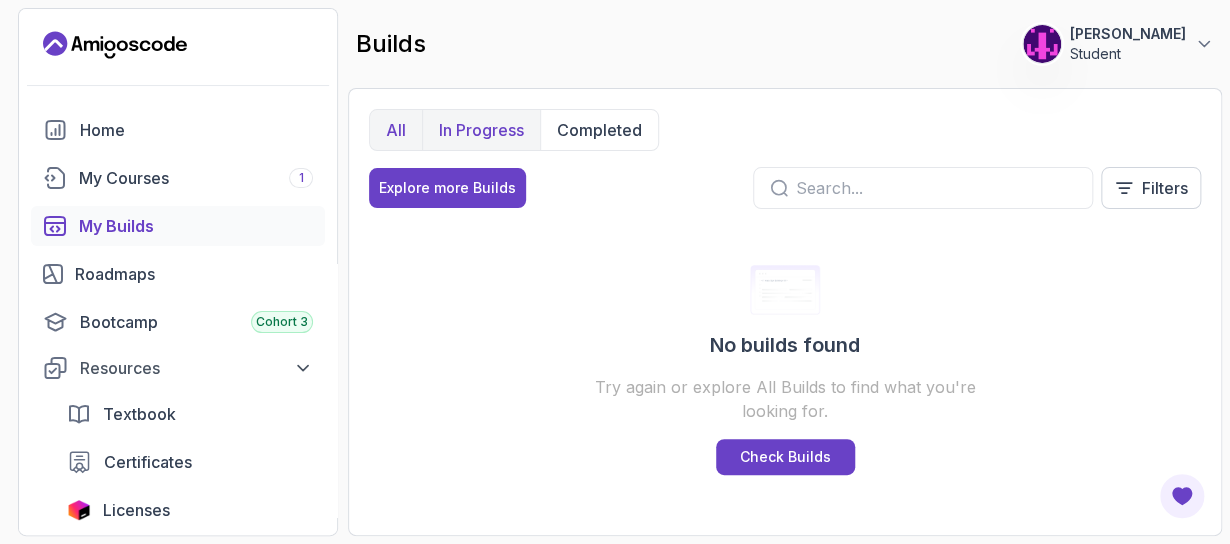 click on "In Progress" at bounding box center [481, 130] 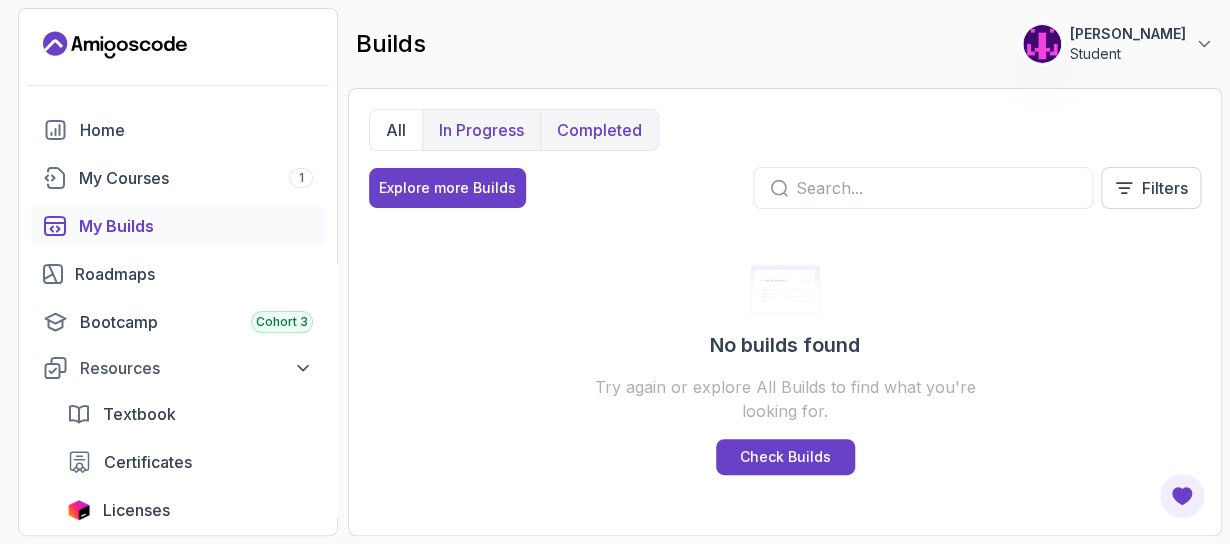 click on "Completed" at bounding box center (599, 130) 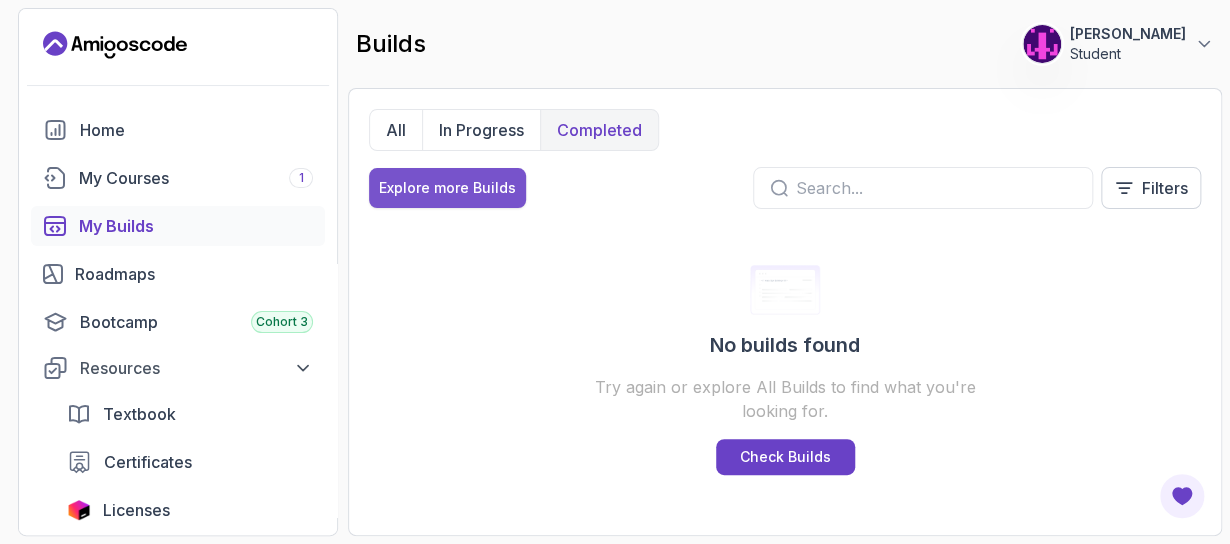click on "Explore more Builds" at bounding box center [447, 188] 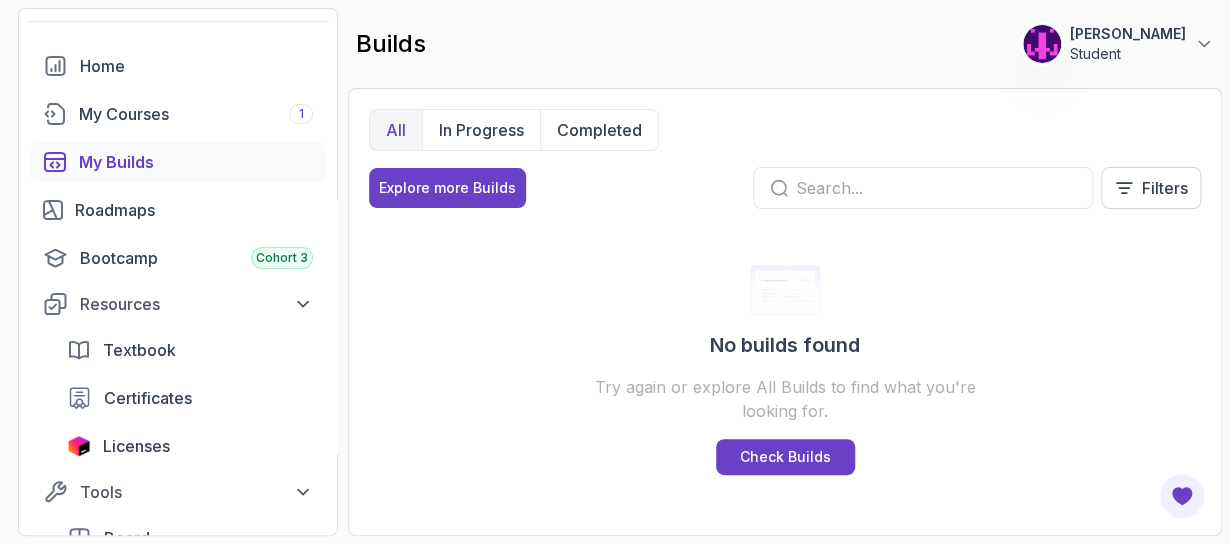 scroll, scrollTop: 64, scrollLeft: 0, axis: vertical 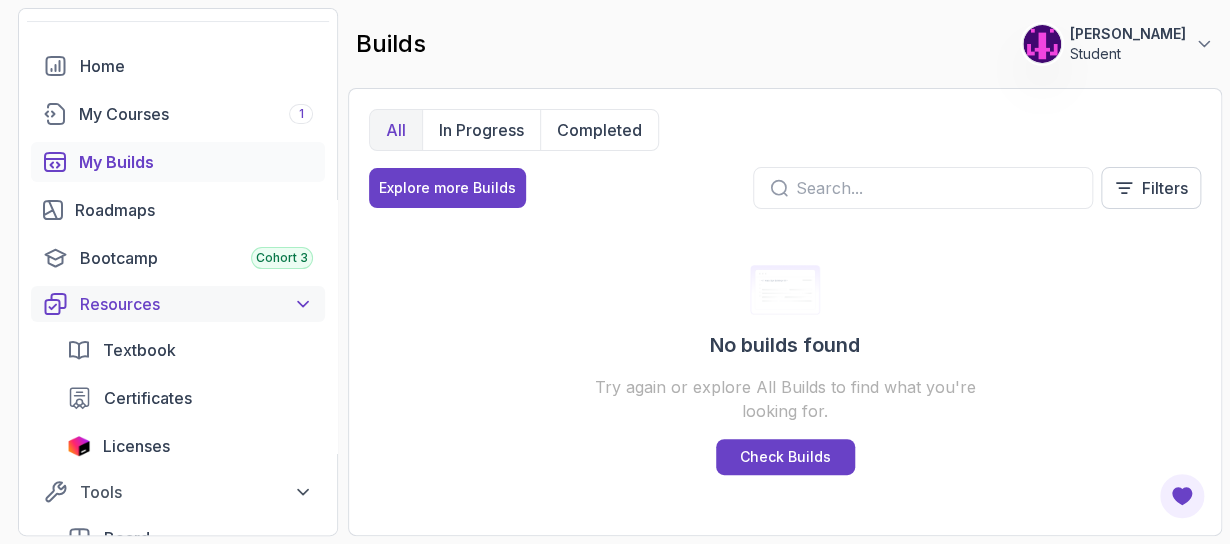click on "Resources" at bounding box center (196, 304) 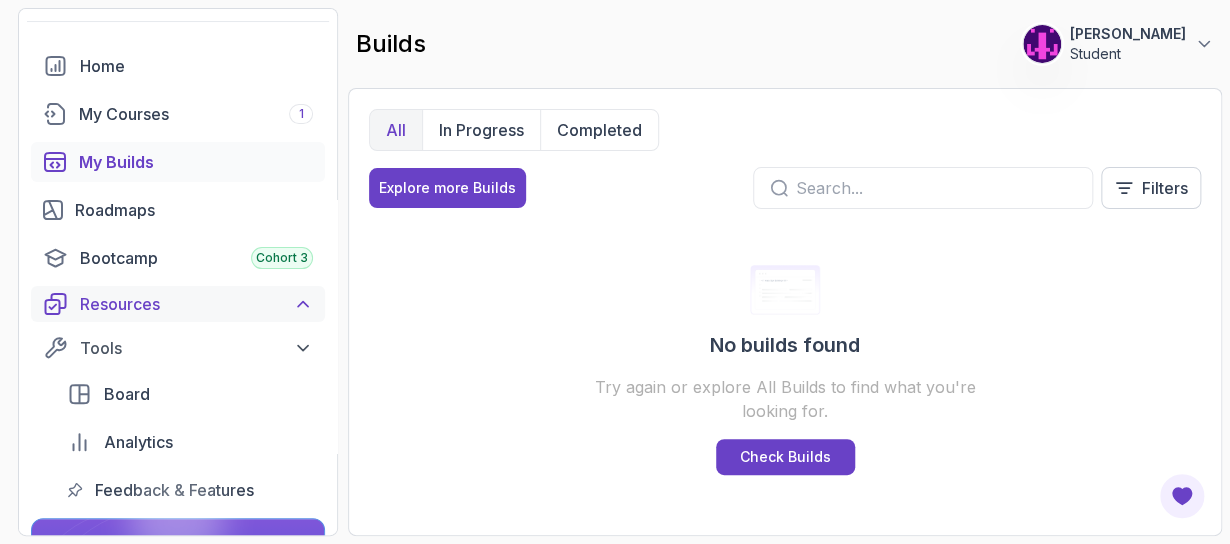 click on "Resources" at bounding box center (196, 304) 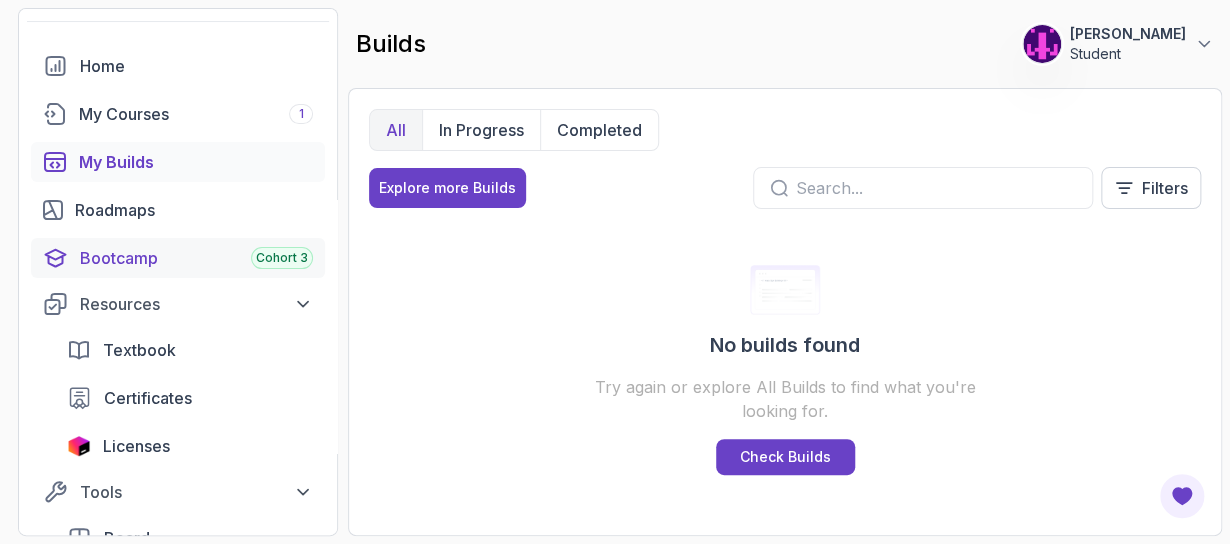 click on "Bootcamp Cohort 3" at bounding box center [196, 258] 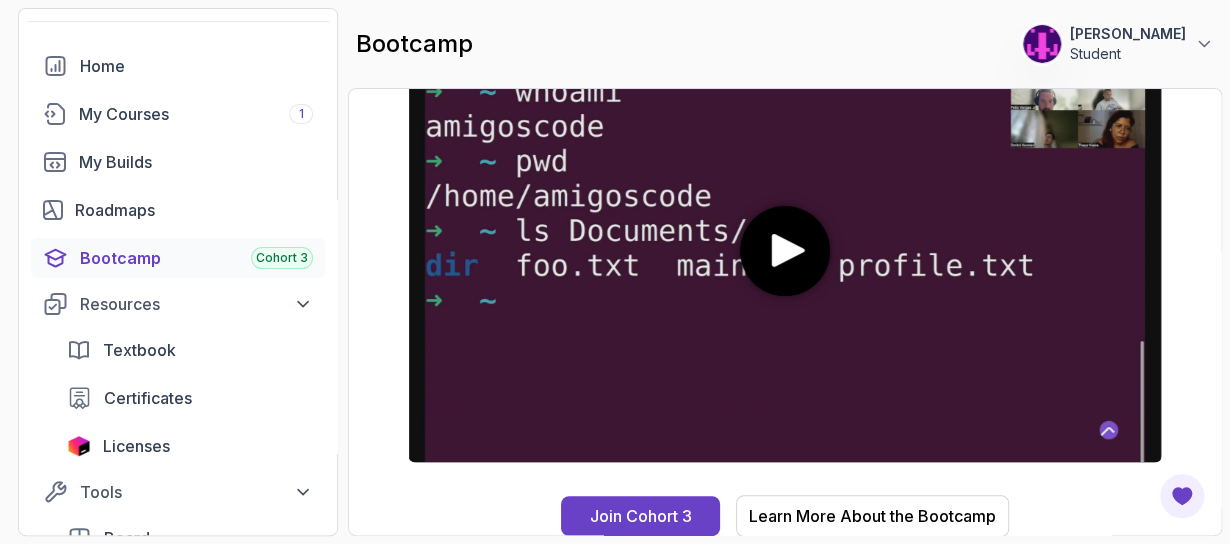 scroll, scrollTop: 93, scrollLeft: 0, axis: vertical 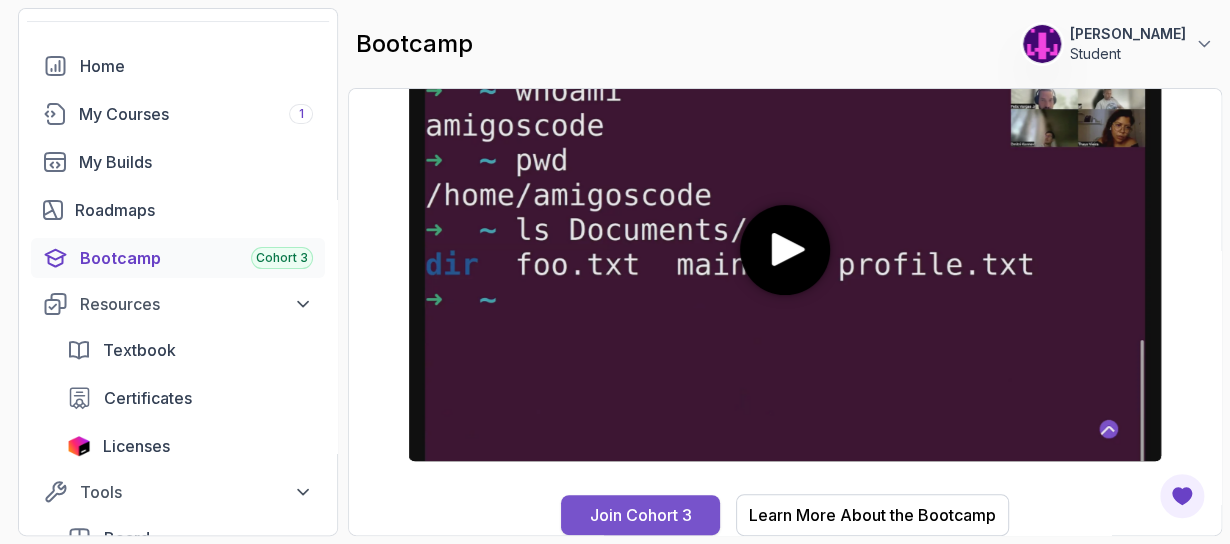 click on "Join Cohort 3" at bounding box center (641, 515) 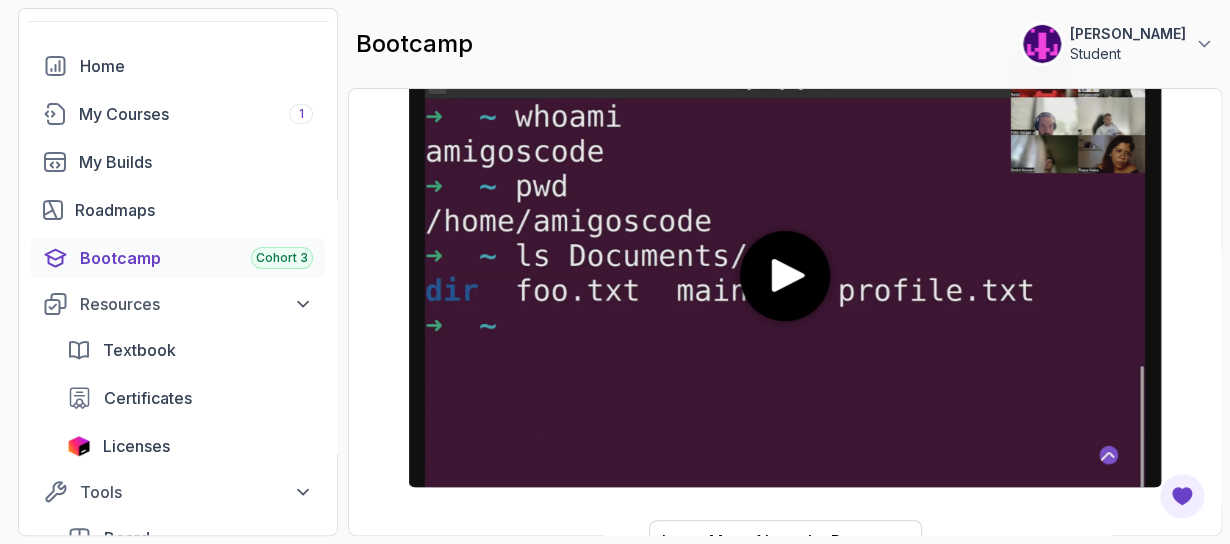 click 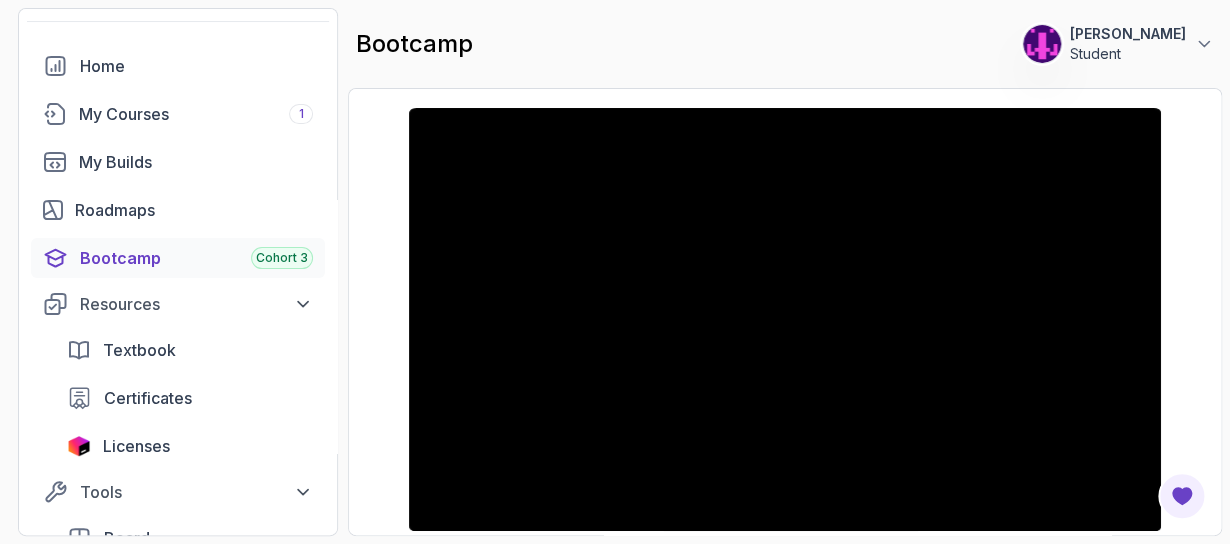 scroll, scrollTop: 0, scrollLeft: 0, axis: both 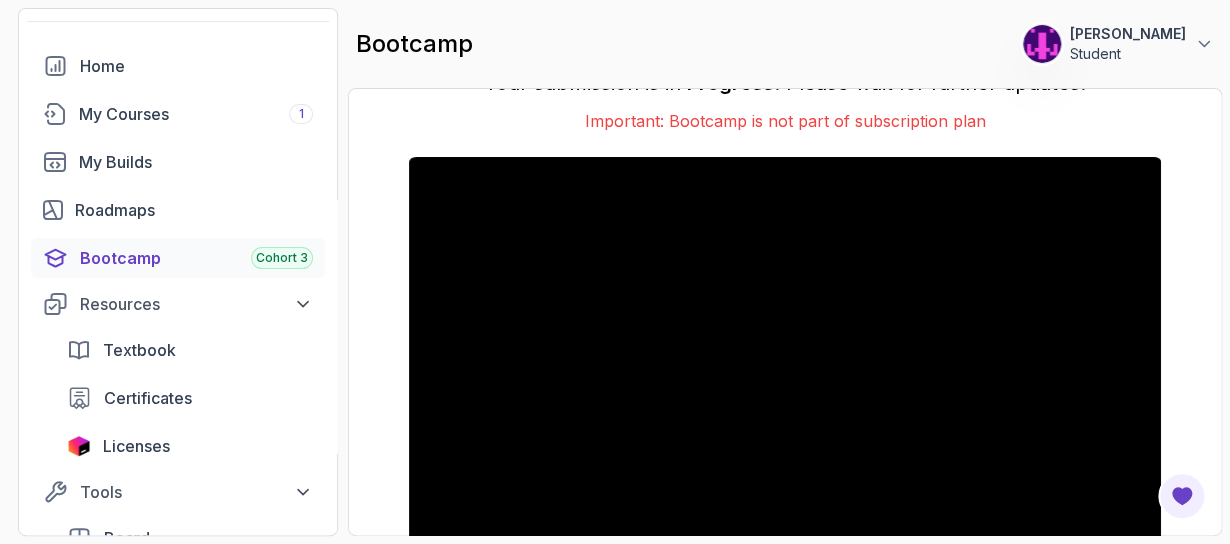 click on "Cohort 3" at bounding box center (282, 258) 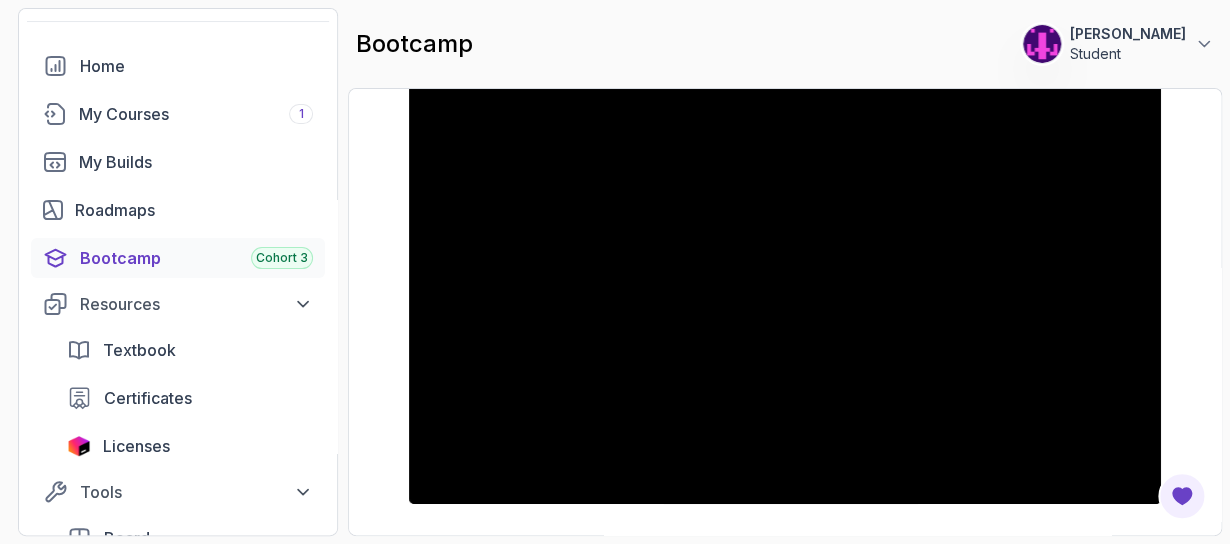 scroll, scrollTop: 0, scrollLeft: 0, axis: both 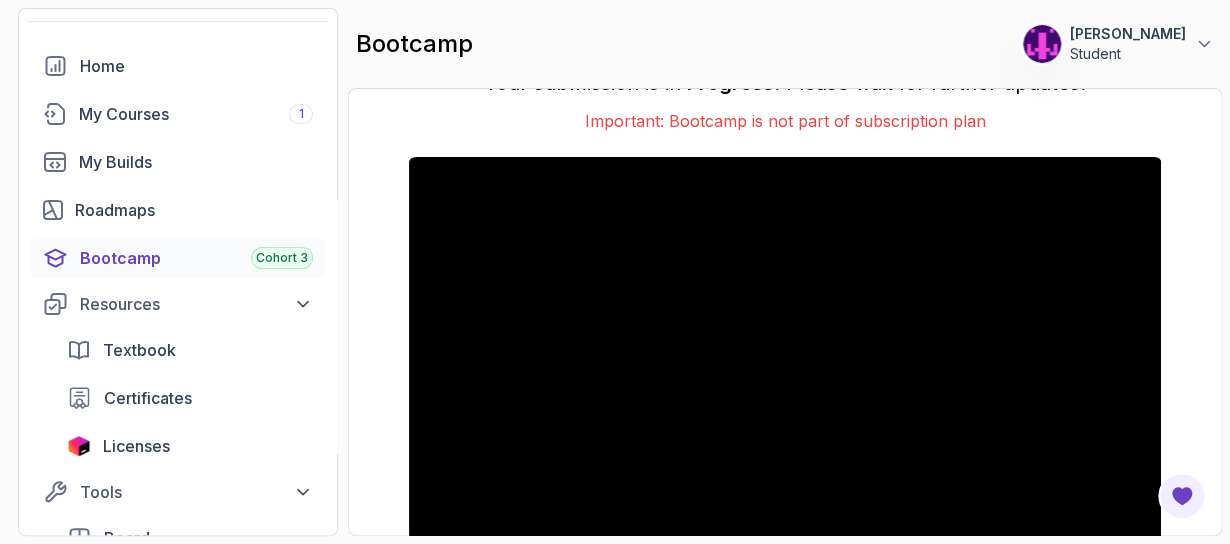 click at bounding box center [785, 368] 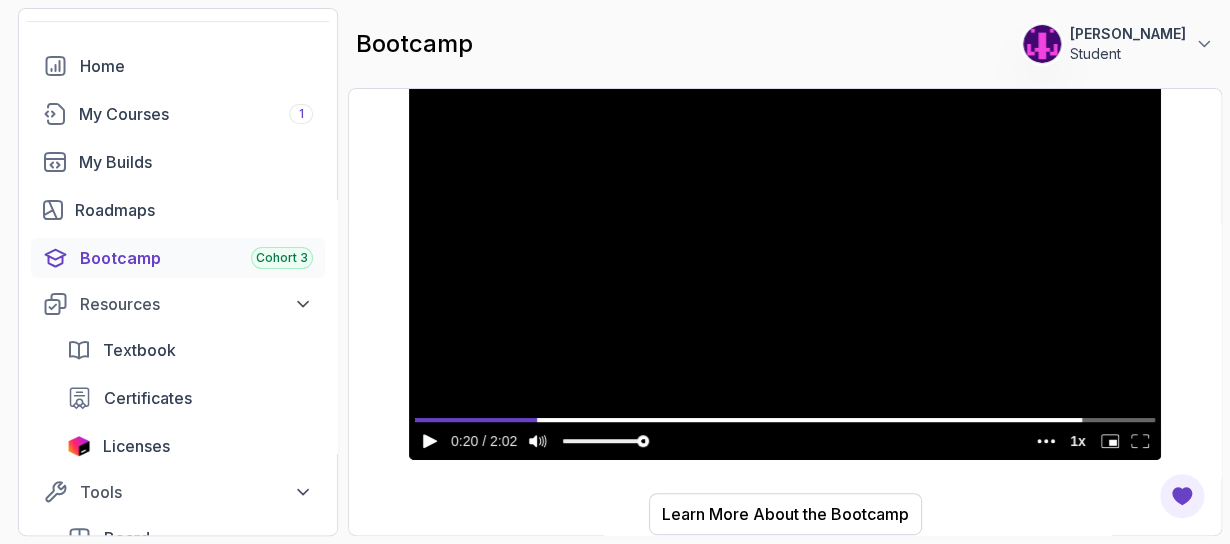 scroll, scrollTop: 0, scrollLeft: 0, axis: both 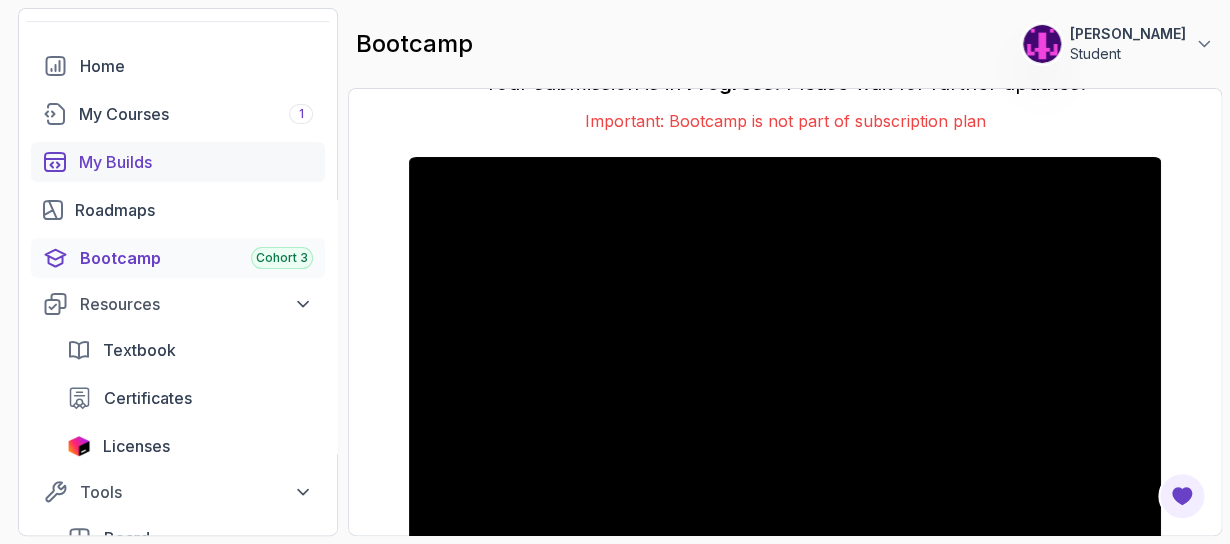 click on "My Builds" at bounding box center (196, 162) 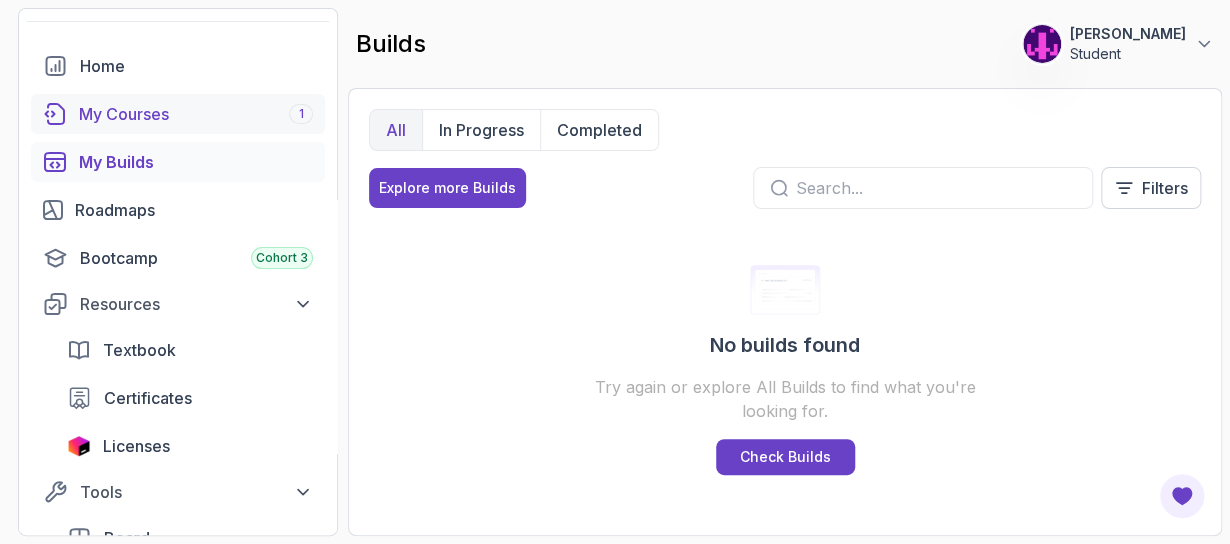 click on "My Courses 1" at bounding box center [196, 114] 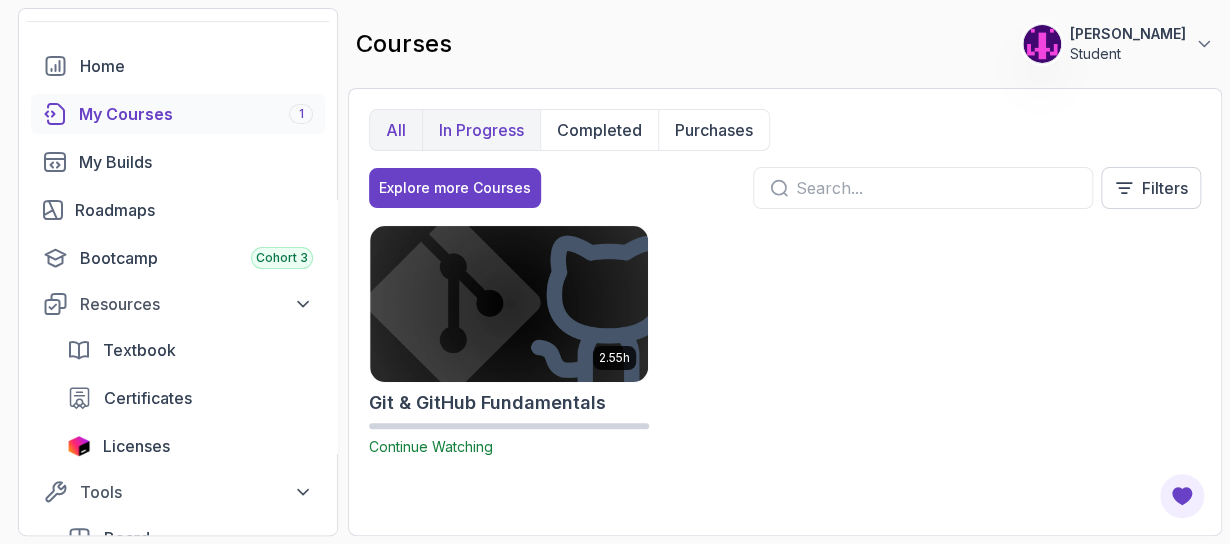 click on "In Progress" at bounding box center (481, 130) 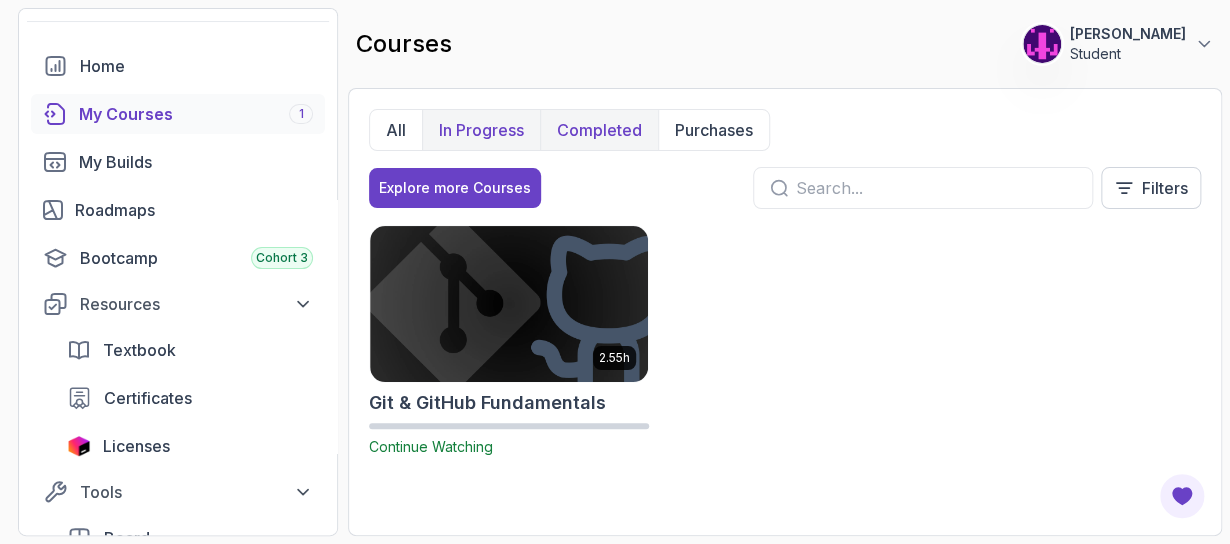 click on "Completed" at bounding box center [599, 130] 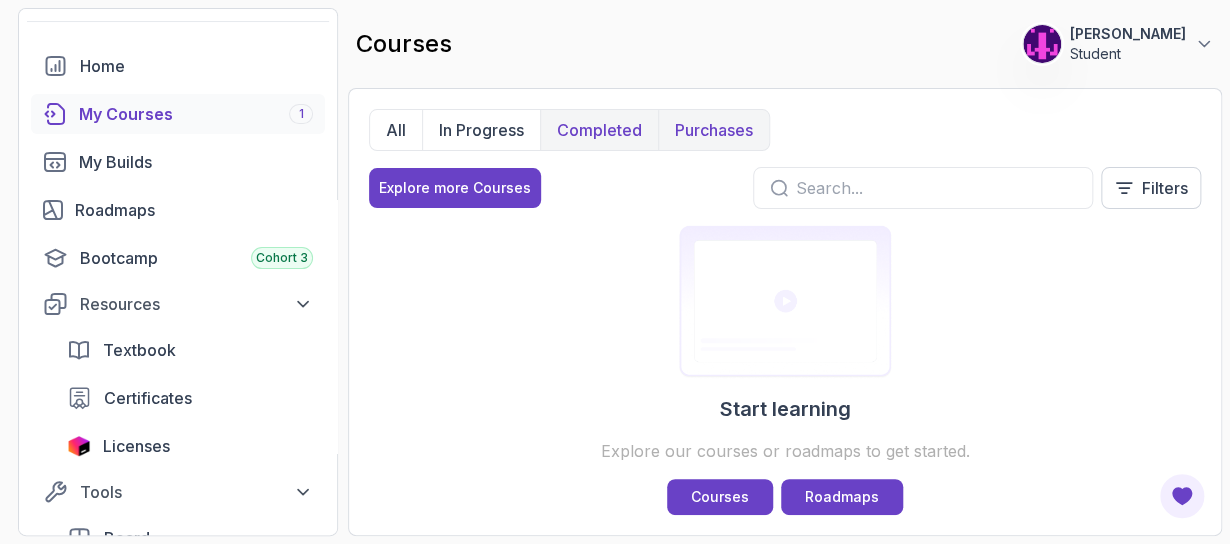click on "Purchases" at bounding box center [714, 130] 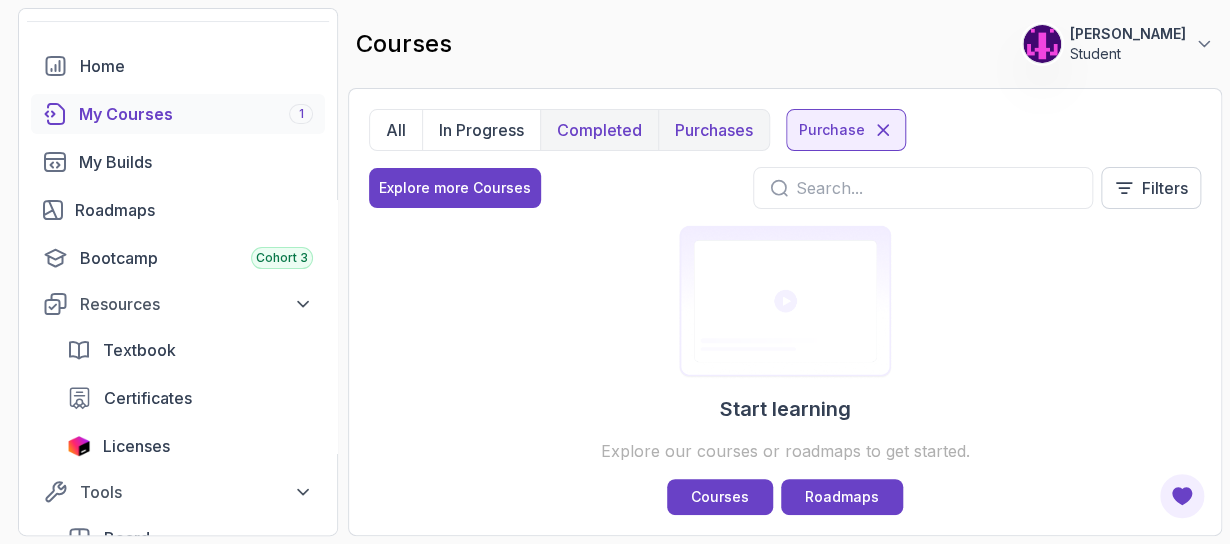 click on "Completed" at bounding box center [599, 130] 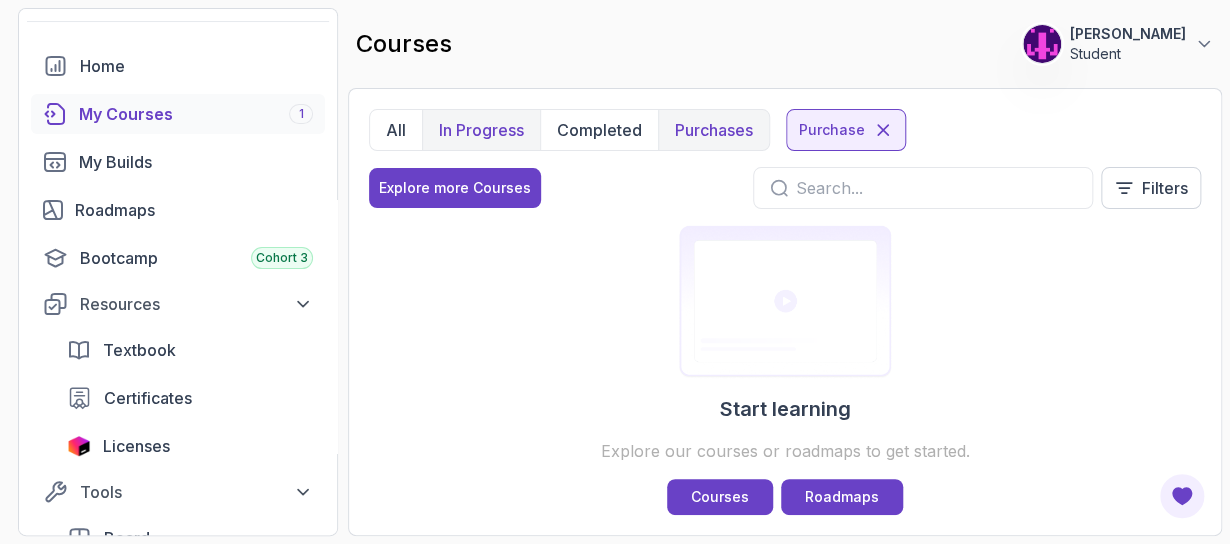 click on "In Progress" at bounding box center (481, 130) 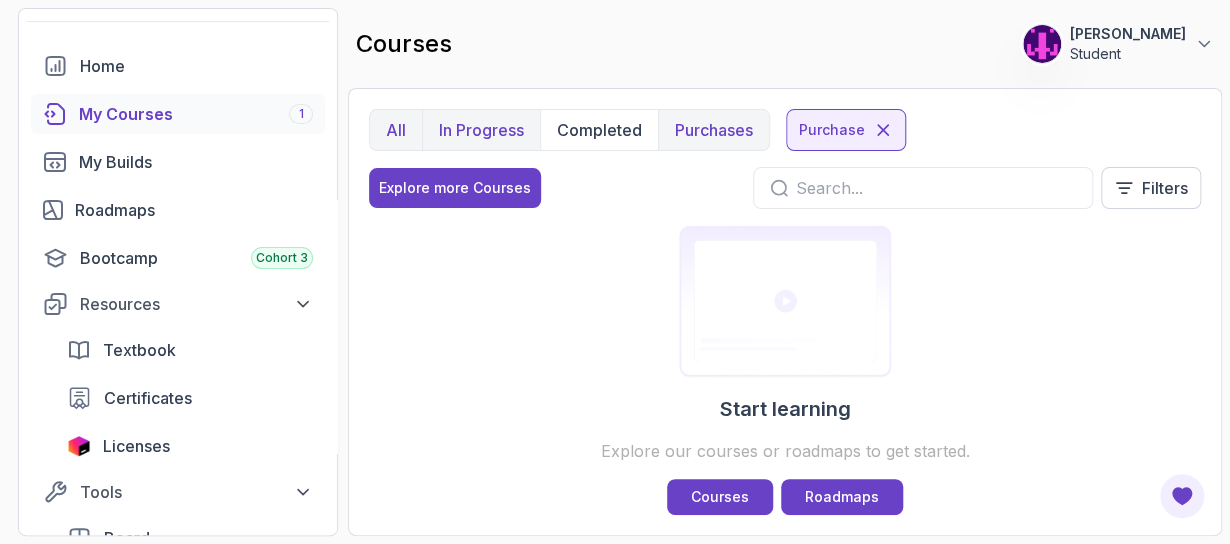click on "All" at bounding box center (396, 130) 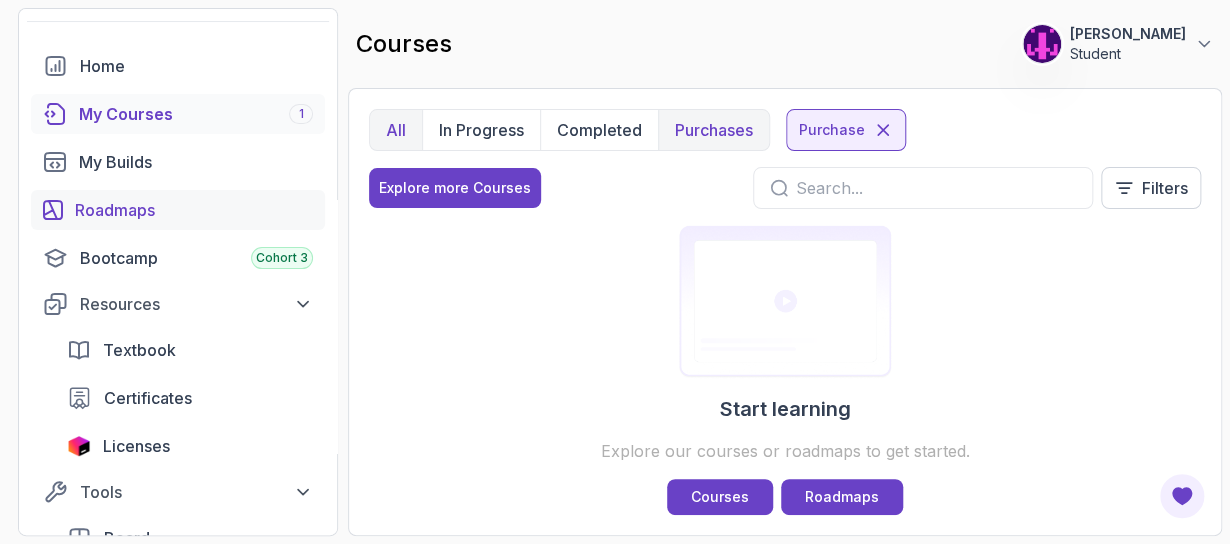 click on "Roadmaps" at bounding box center [194, 210] 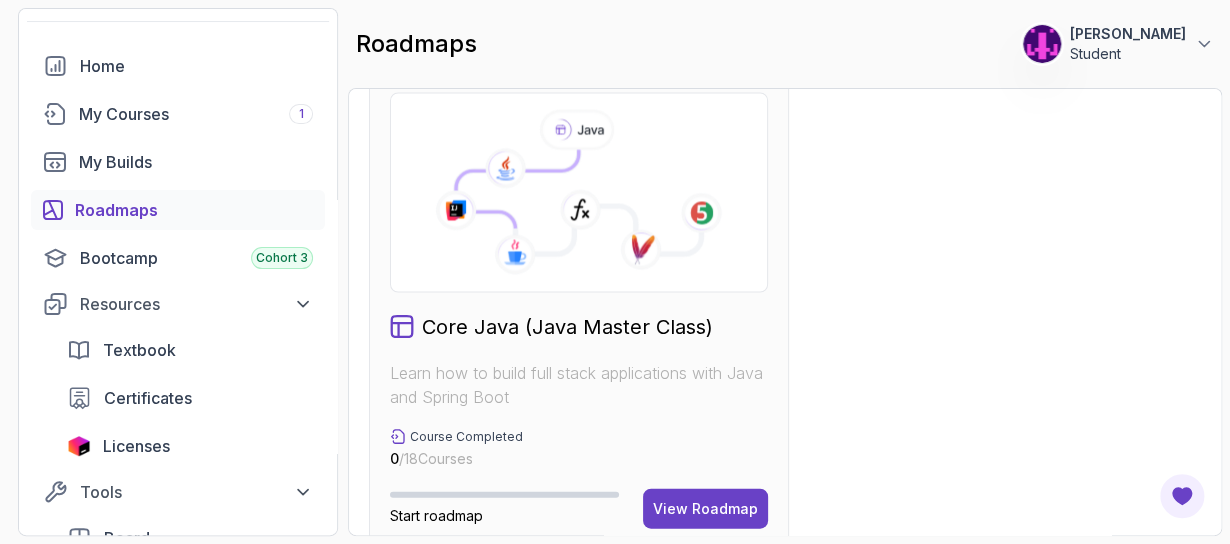 scroll, scrollTop: 1526, scrollLeft: 0, axis: vertical 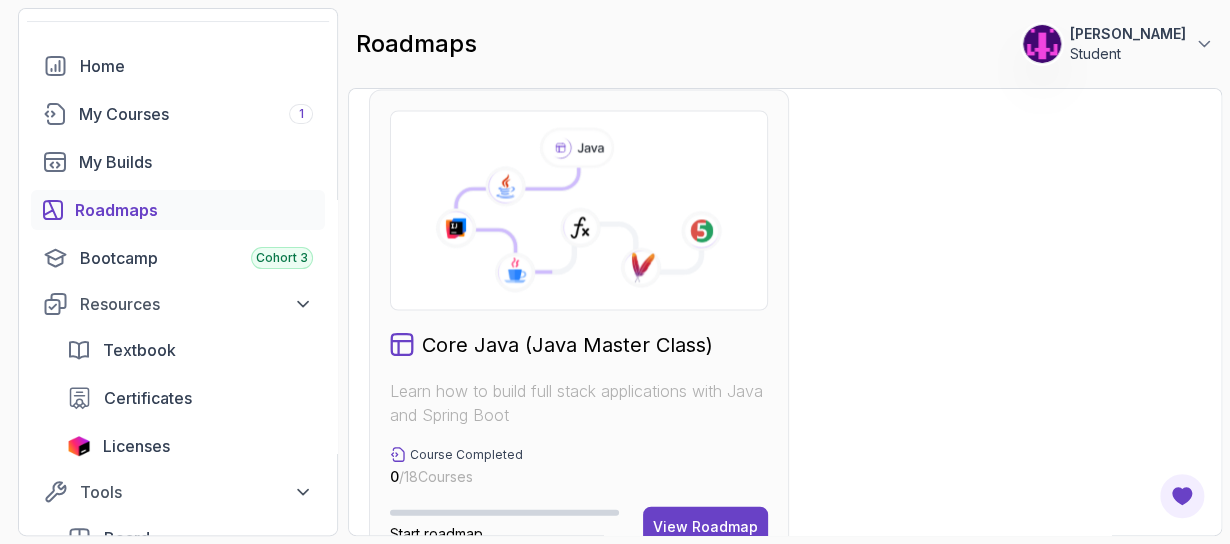 click at bounding box center (579, 210) 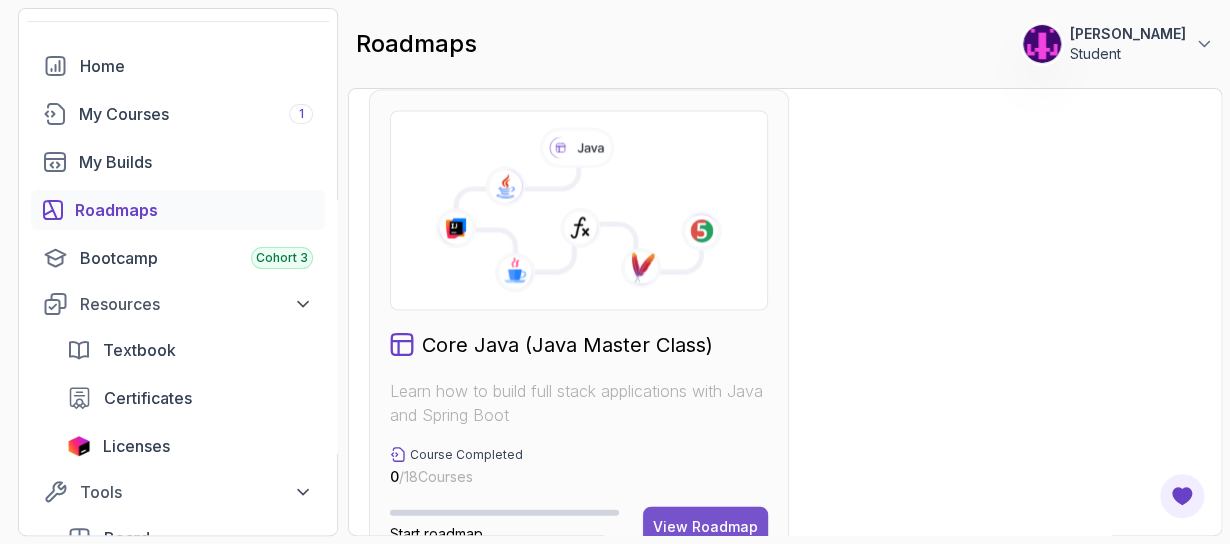 click on "View Roadmap" at bounding box center [705, 526] 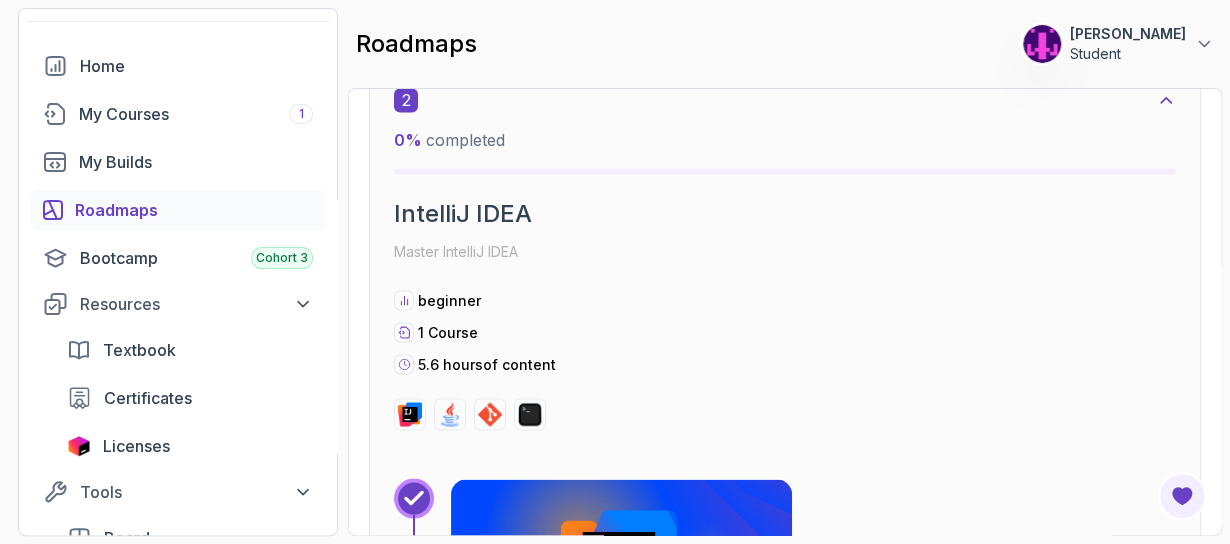 scroll, scrollTop: 1399, scrollLeft: 0, axis: vertical 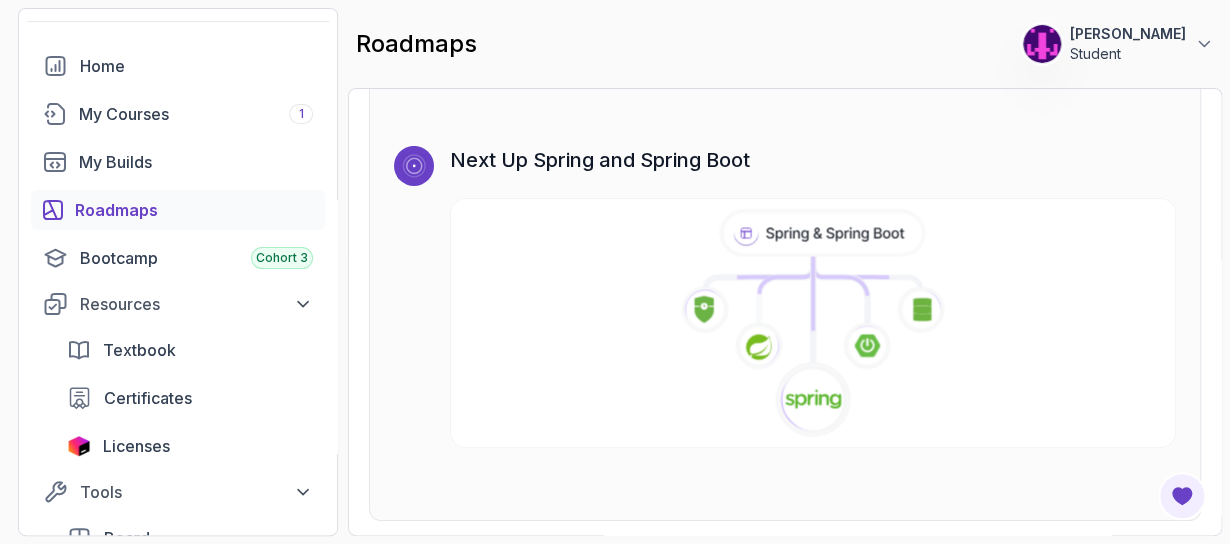 click 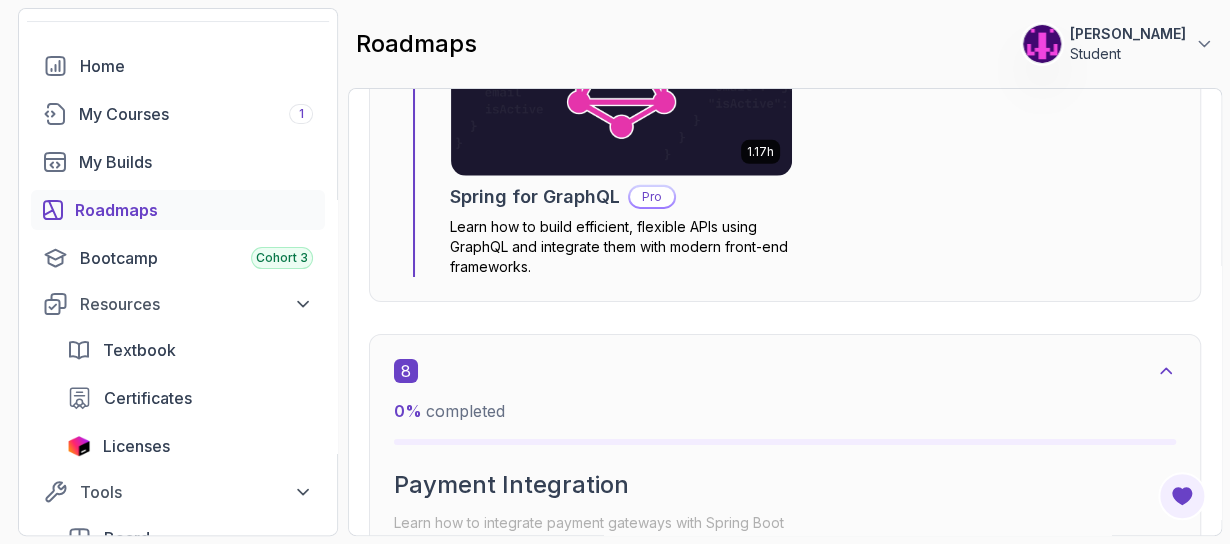 scroll, scrollTop: 5628, scrollLeft: 0, axis: vertical 